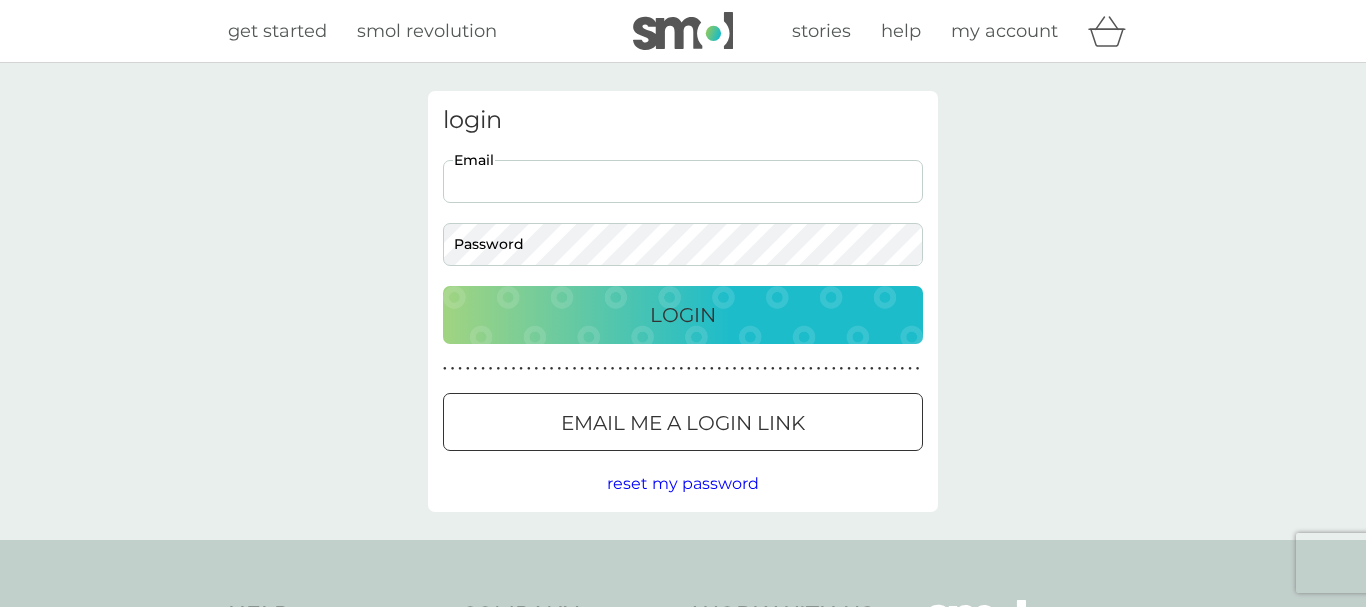 click on "Email" at bounding box center (683, 181) 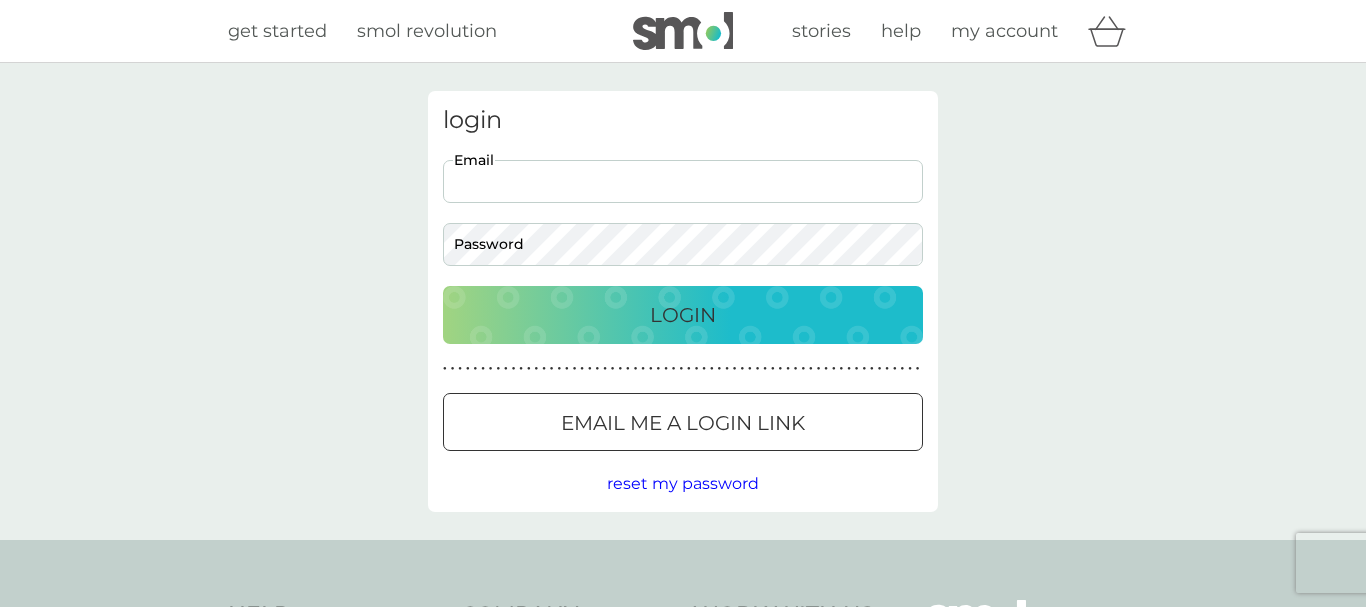 click on "Email" at bounding box center [683, 181] 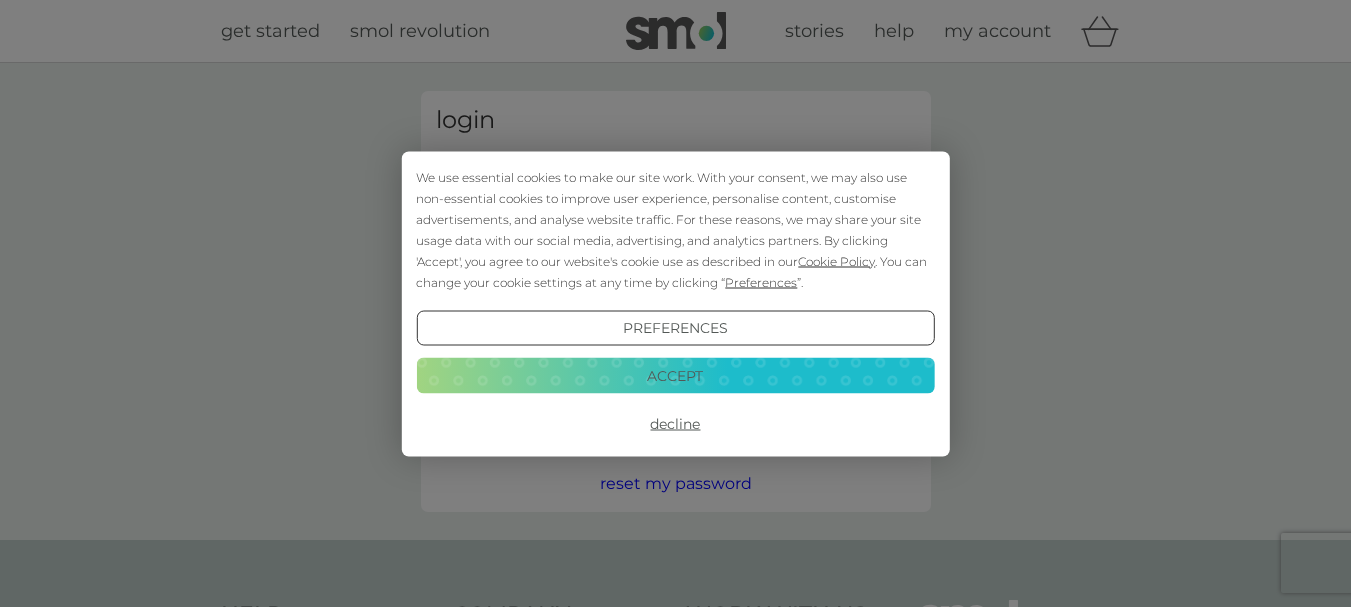 type on "[EMAIL]" 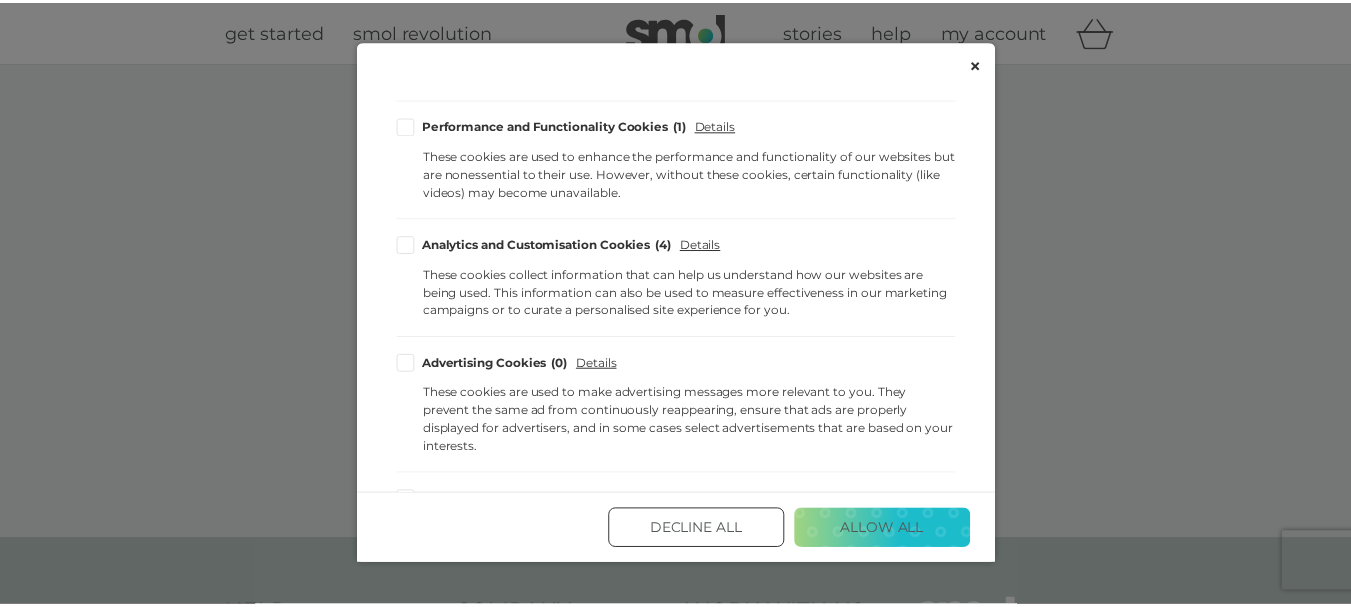scroll, scrollTop: 300, scrollLeft: 0, axis: vertical 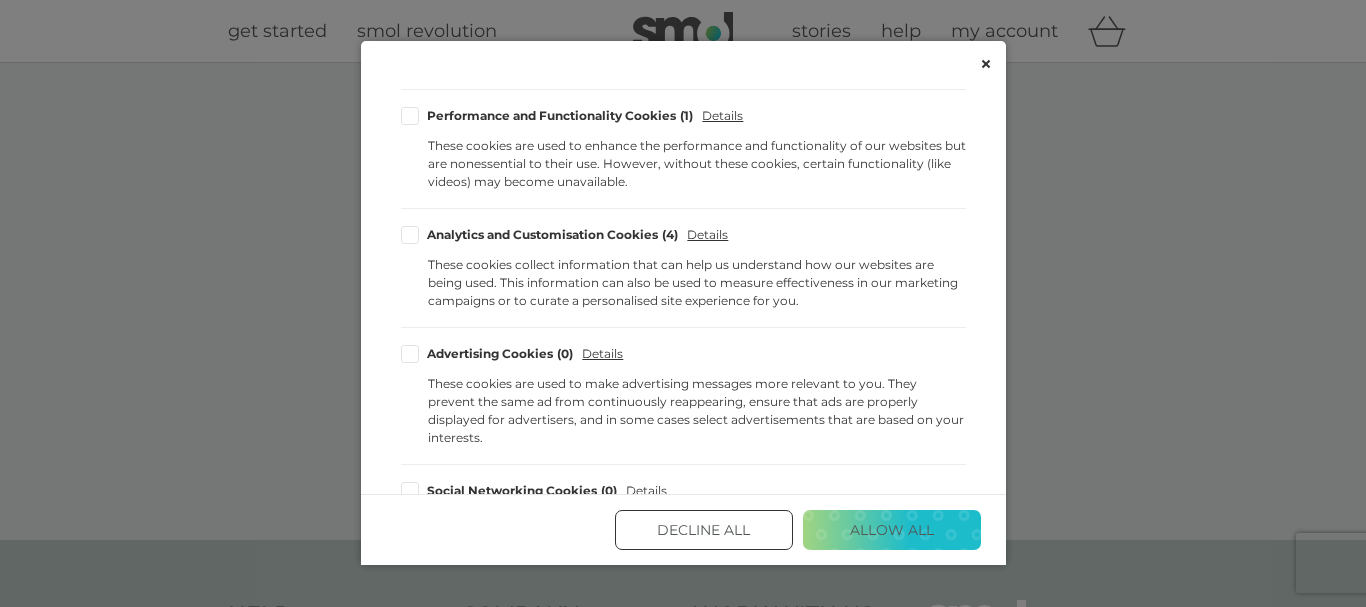 drag, startPoint x: 729, startPoint y: 532, endPoint x: 742, endPoint y: 523, distance: 15.811388 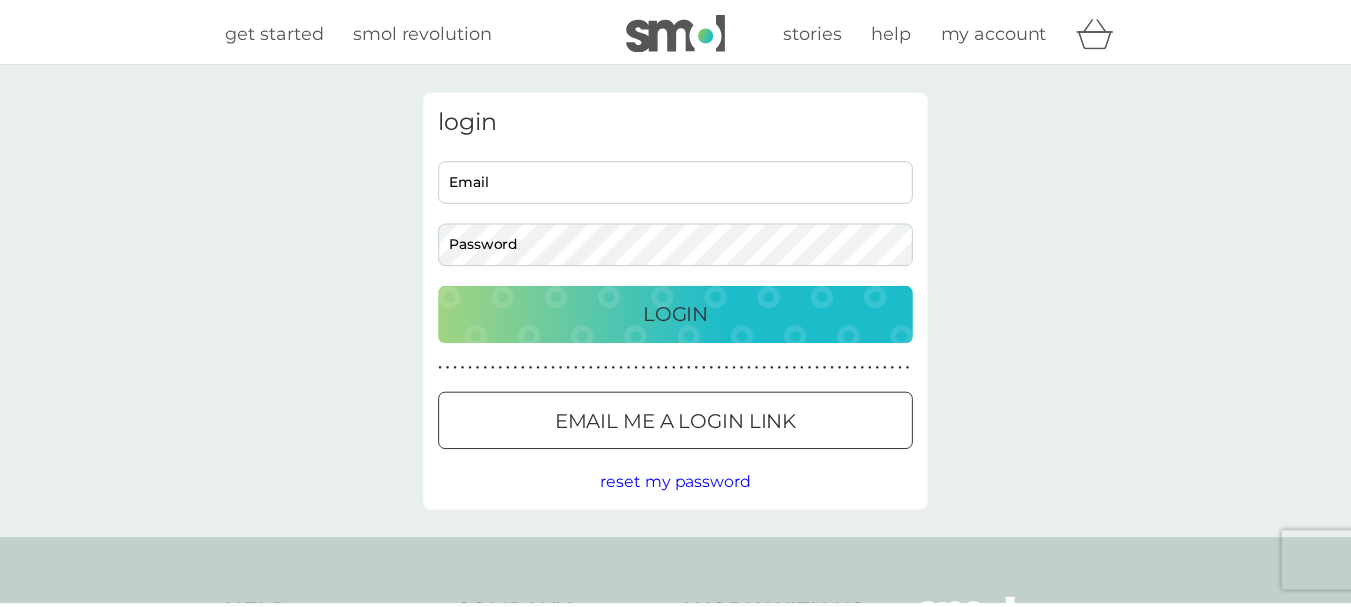 scroll, scrollTop: 0, scrollLeft: 0, axis: both 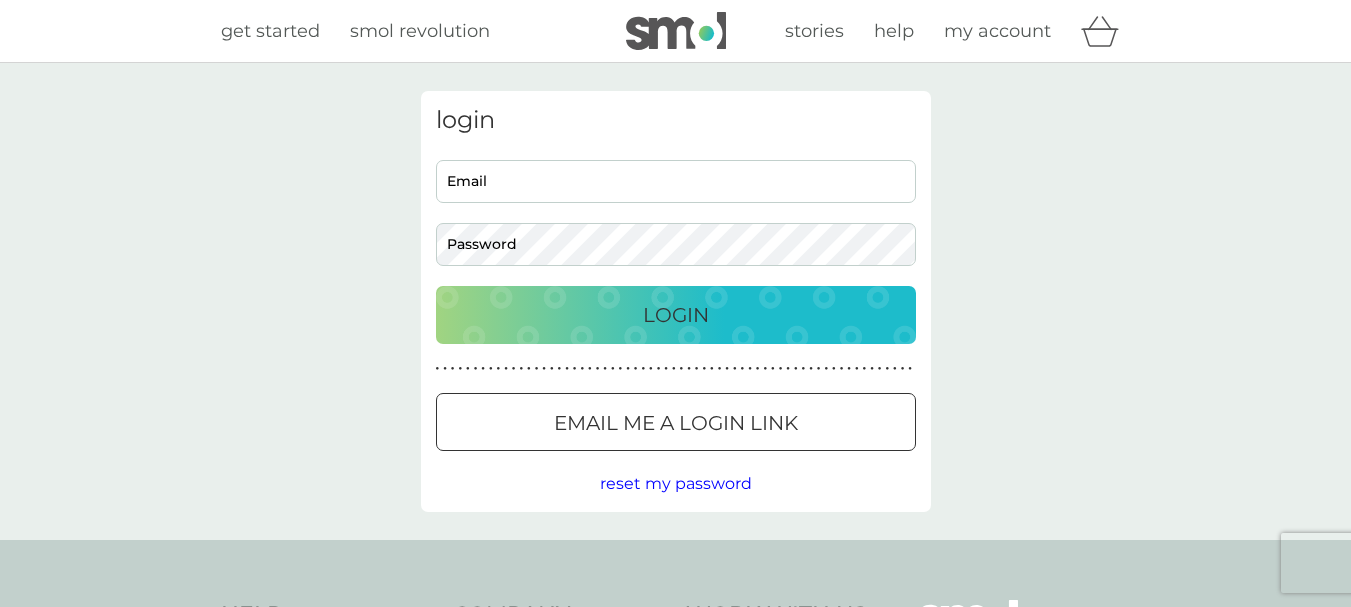 click on "Email" at bounding box center [676, 181] 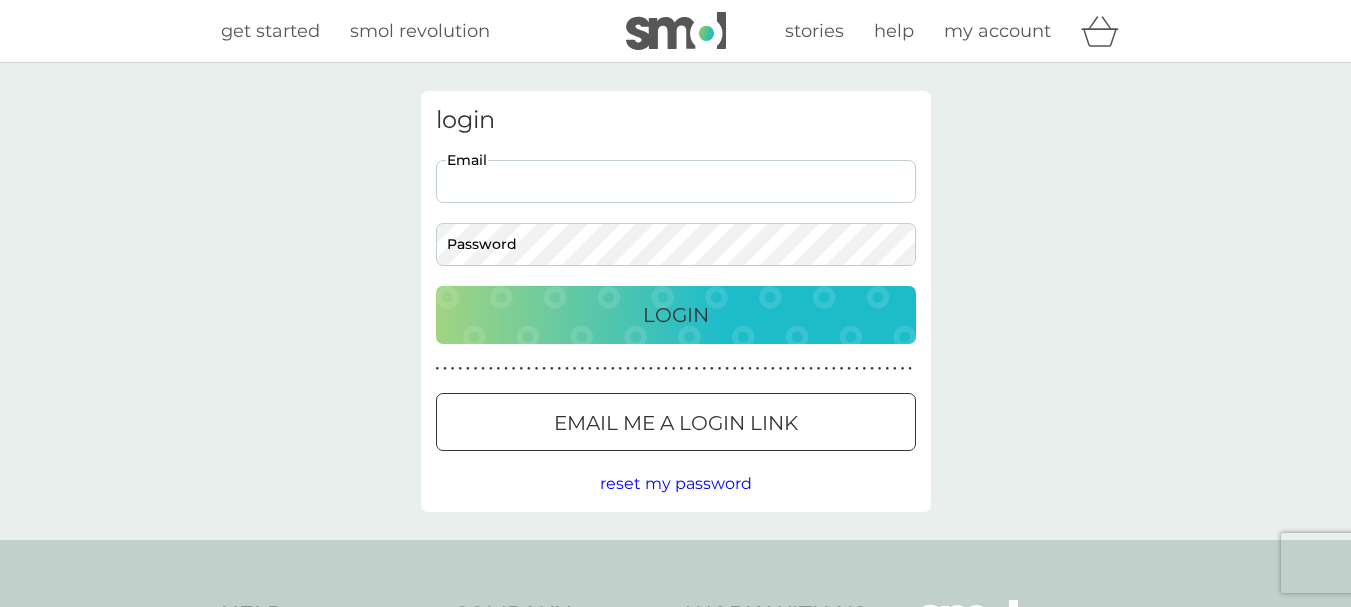 type on "[EMAIL]" 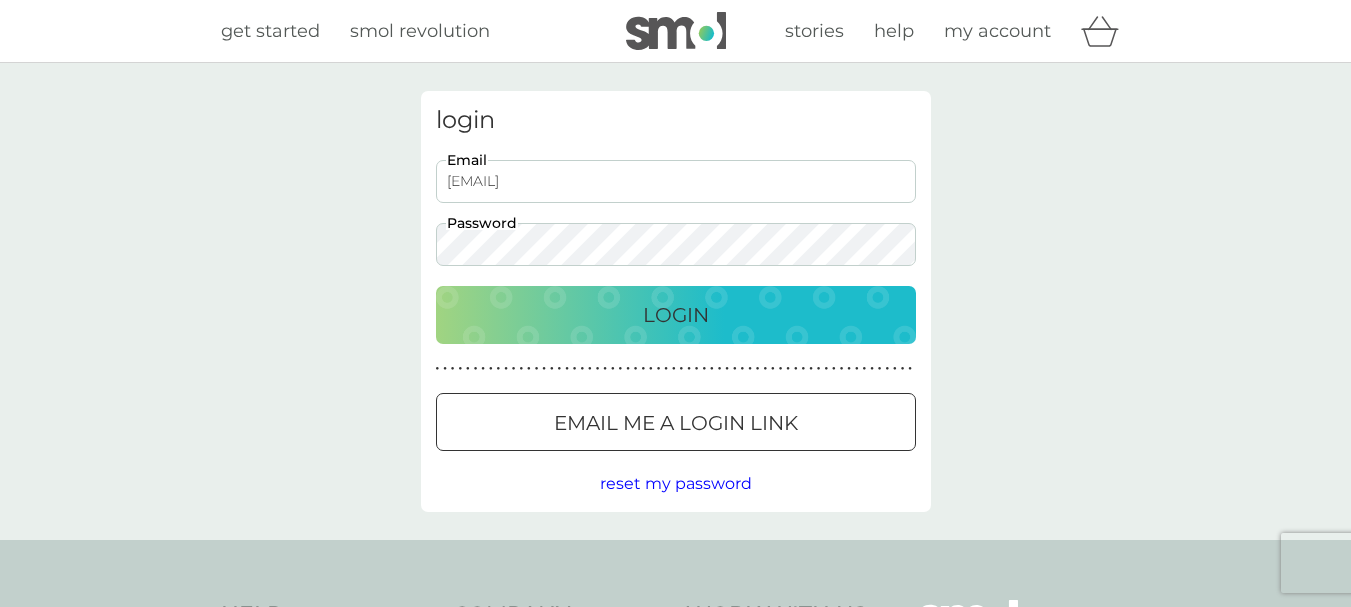 click on "Login" at bounding box center [676, 315] 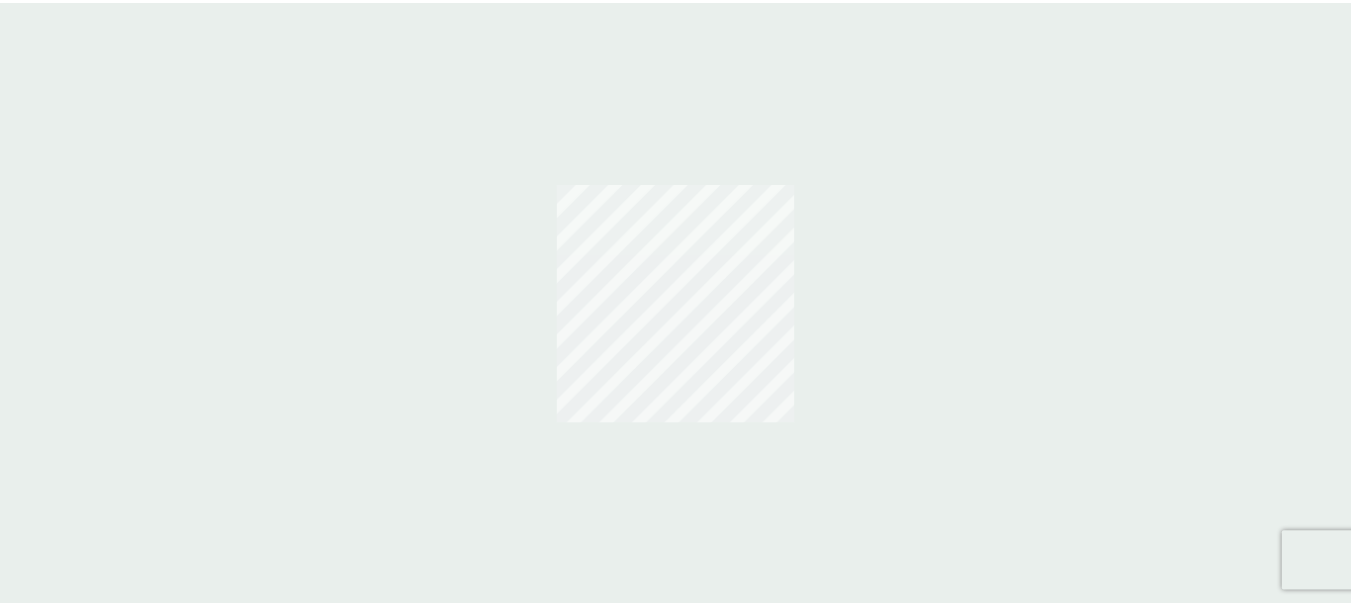 scroll, scrollTop: 0, scrollLeft: 0, axis: both 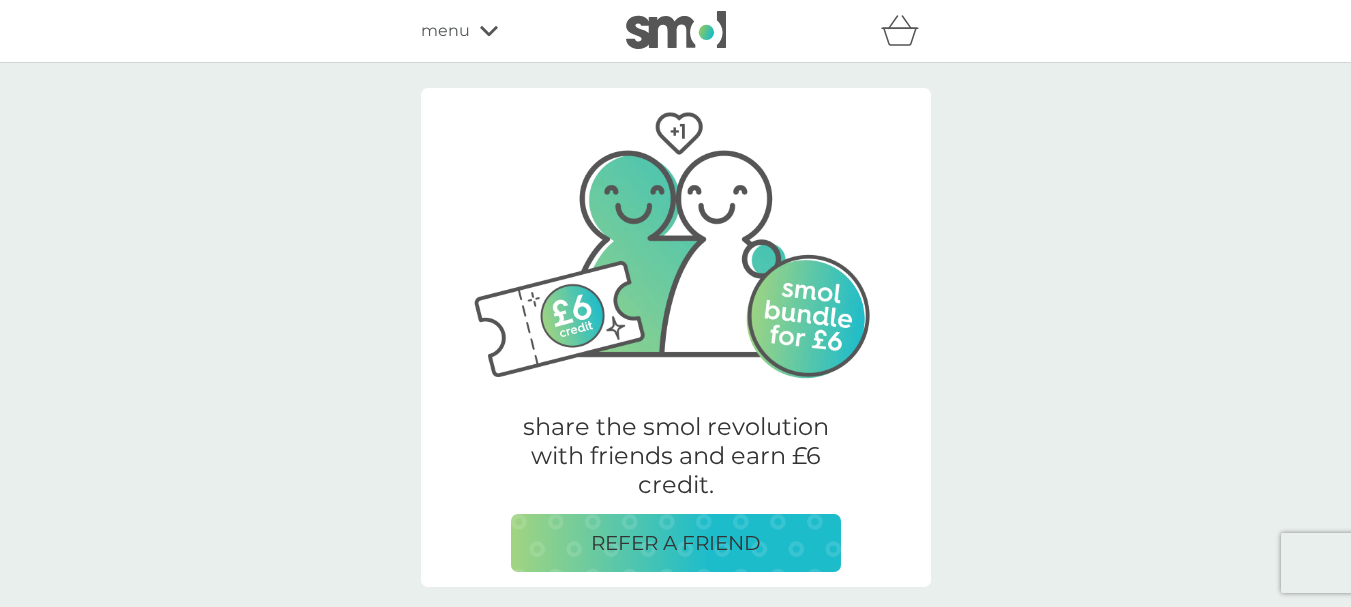 click on "manage plans" at bounding box center (539, 762) 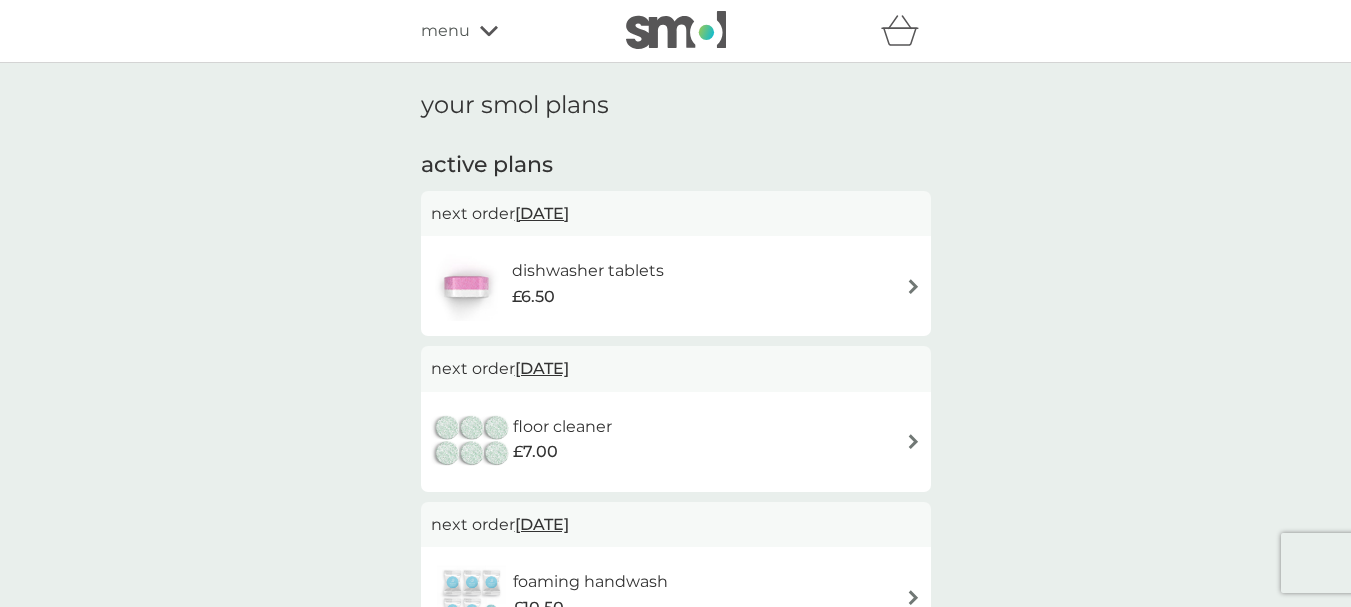 scroll, scrollTop: 0, scrollLeft: 0, axis: both 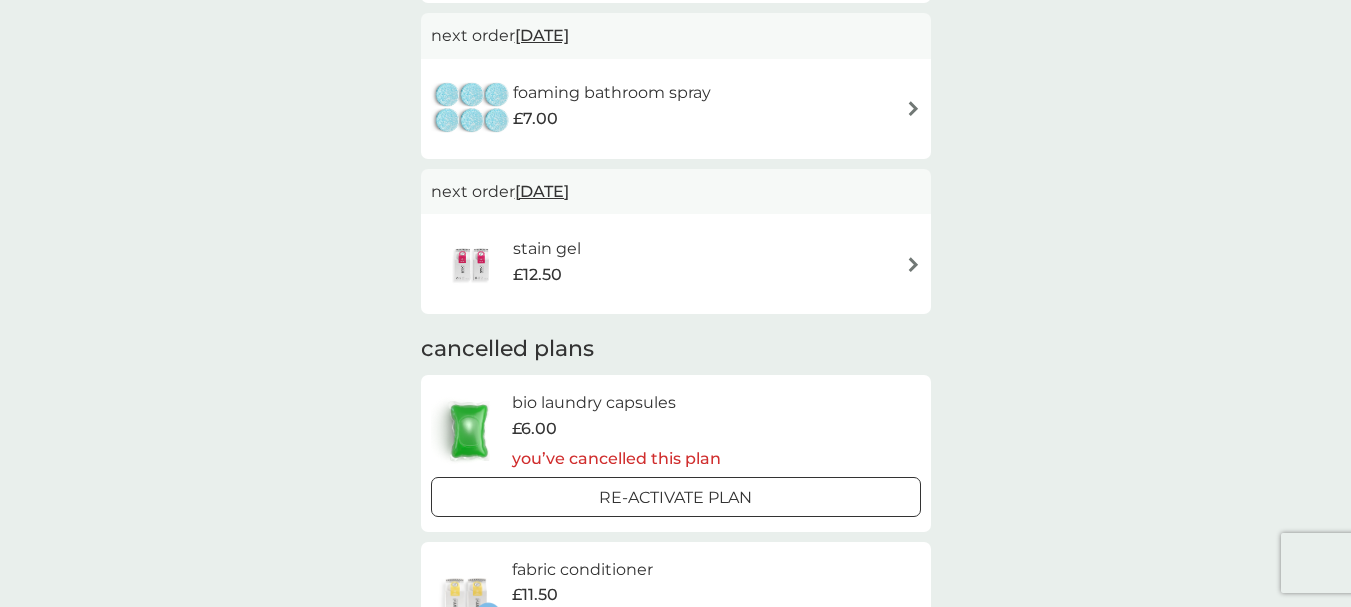 click at bounding box center (913, 264) 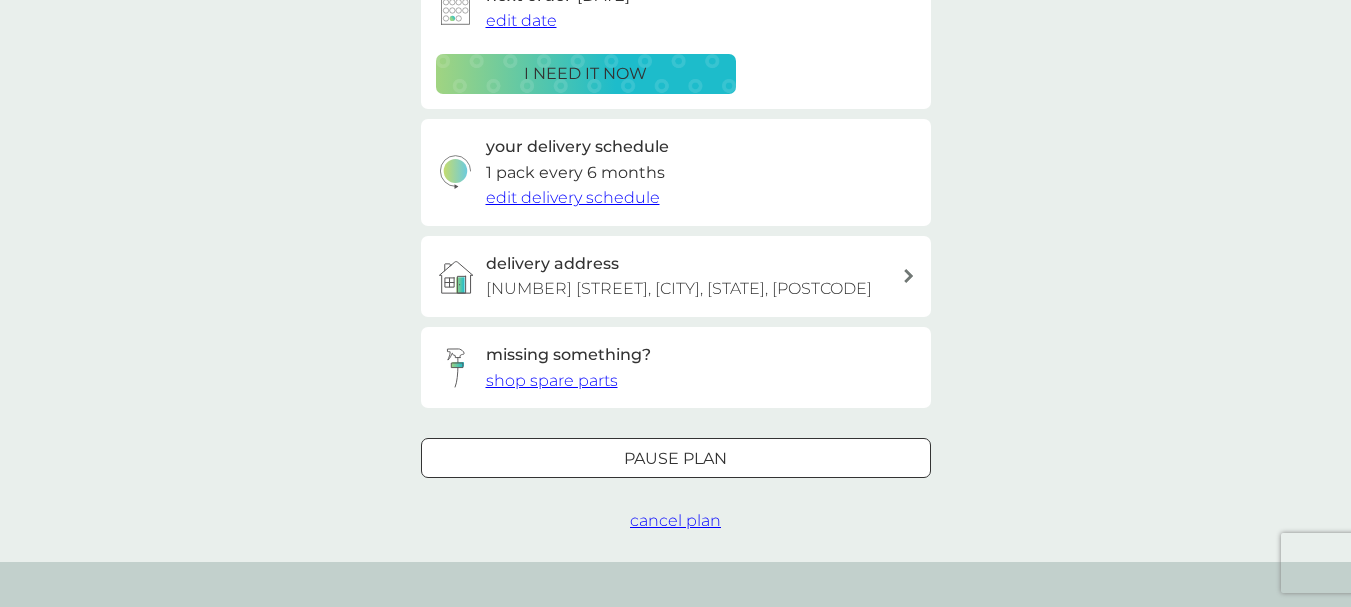 scroll, scrollTop: 500, scrollLeft: 0, axis: vertical 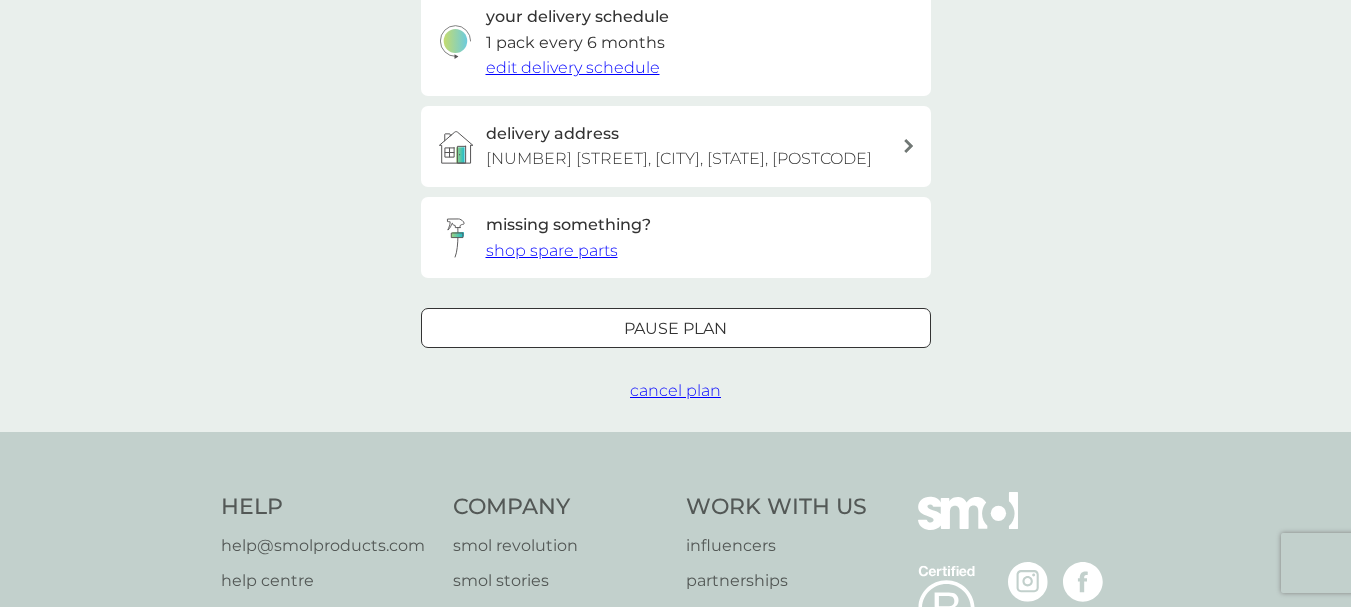 click at bounding box center (676, 328) 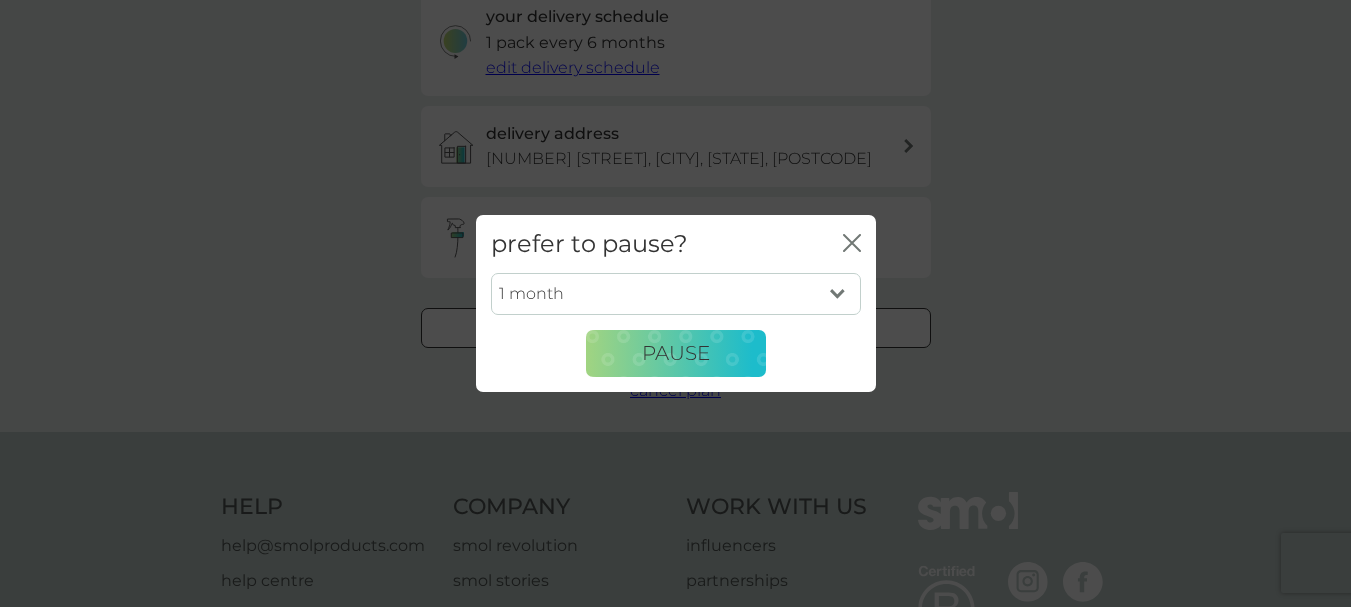 click on "1 month 2 months 3 months 4 months 5 months 6 months" at bounding box center [676, 294] 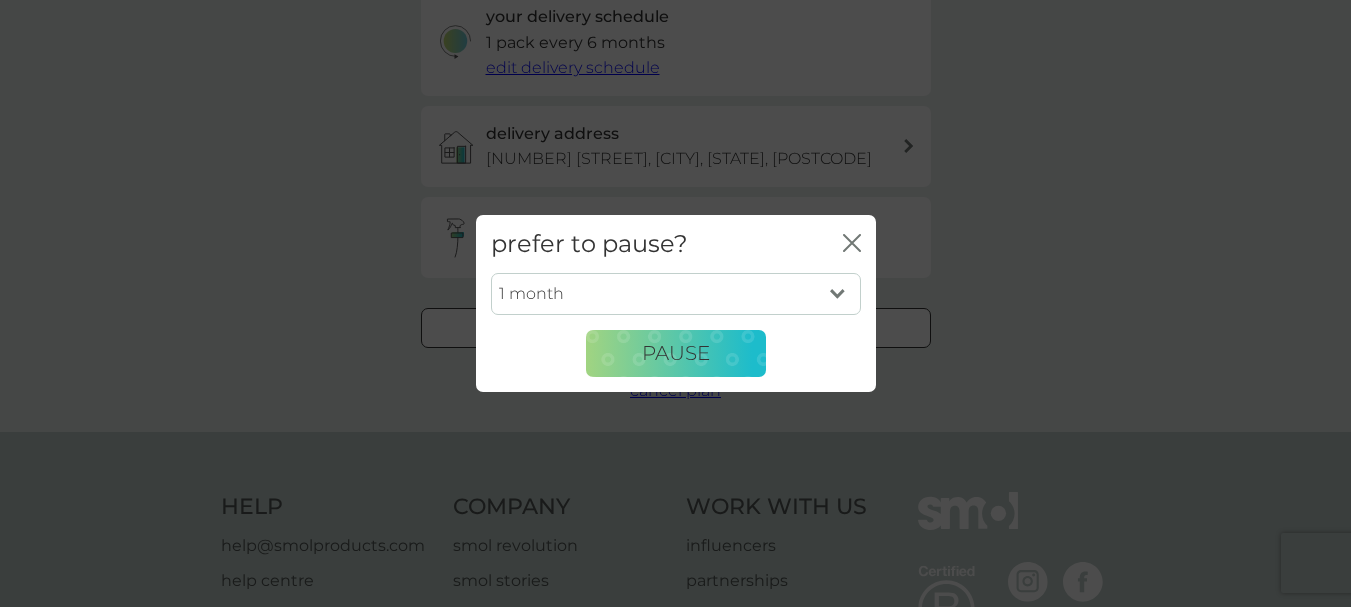 select on "6" 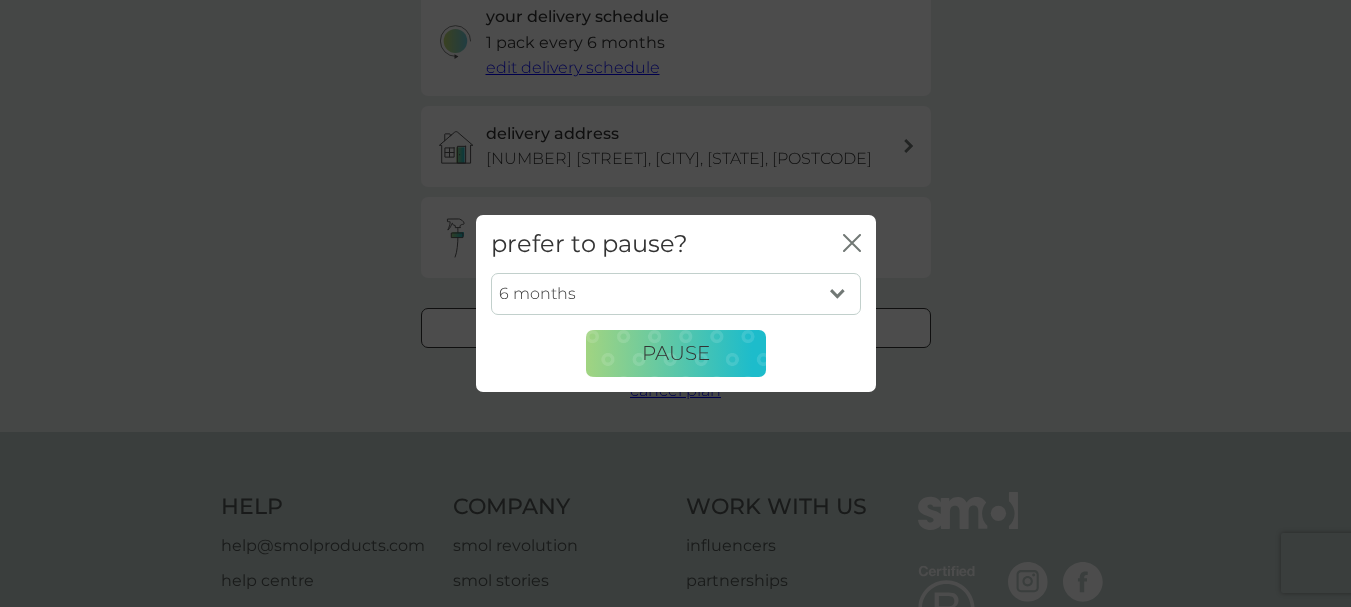 click on "1 month 2 months 3 months 4 months 5 months 6 months" at bounding box center [676, 294] 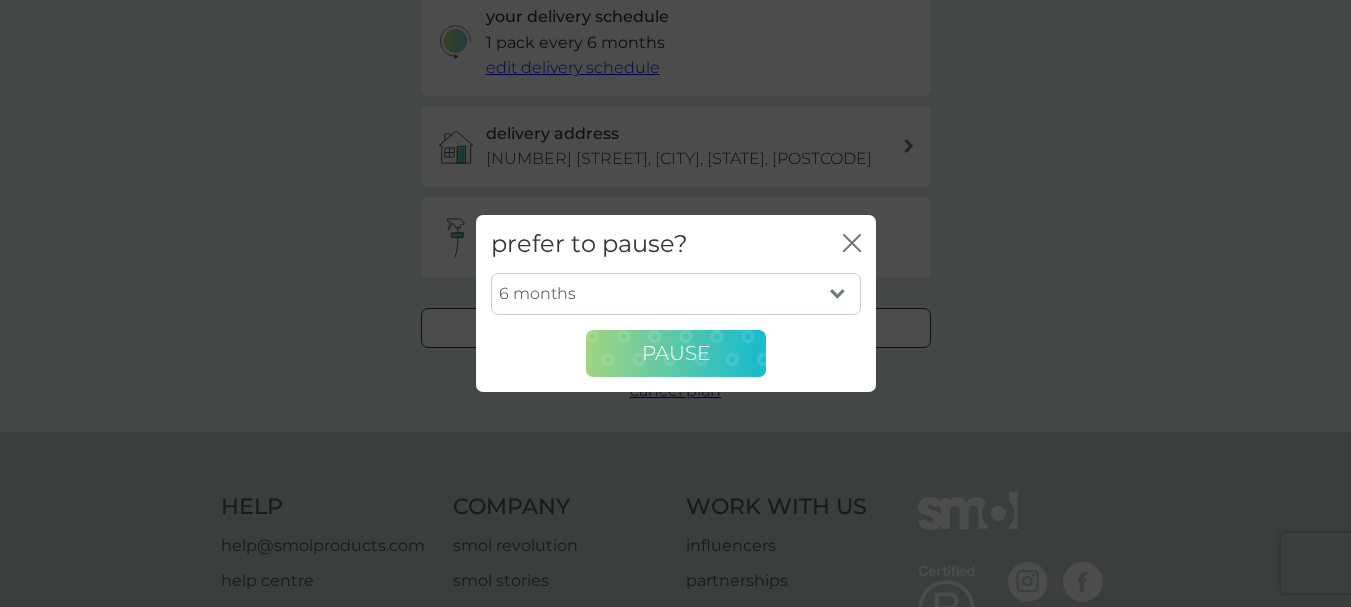 click on "Pause" at bounding box center [676, 353] 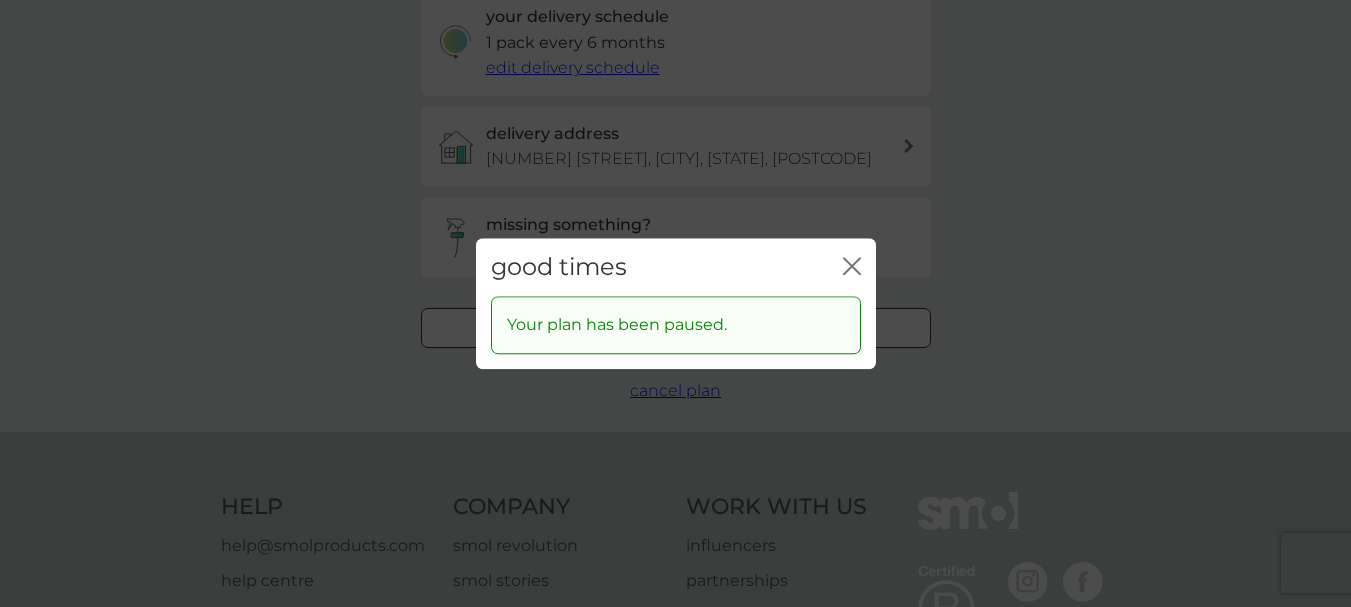 click on "close" 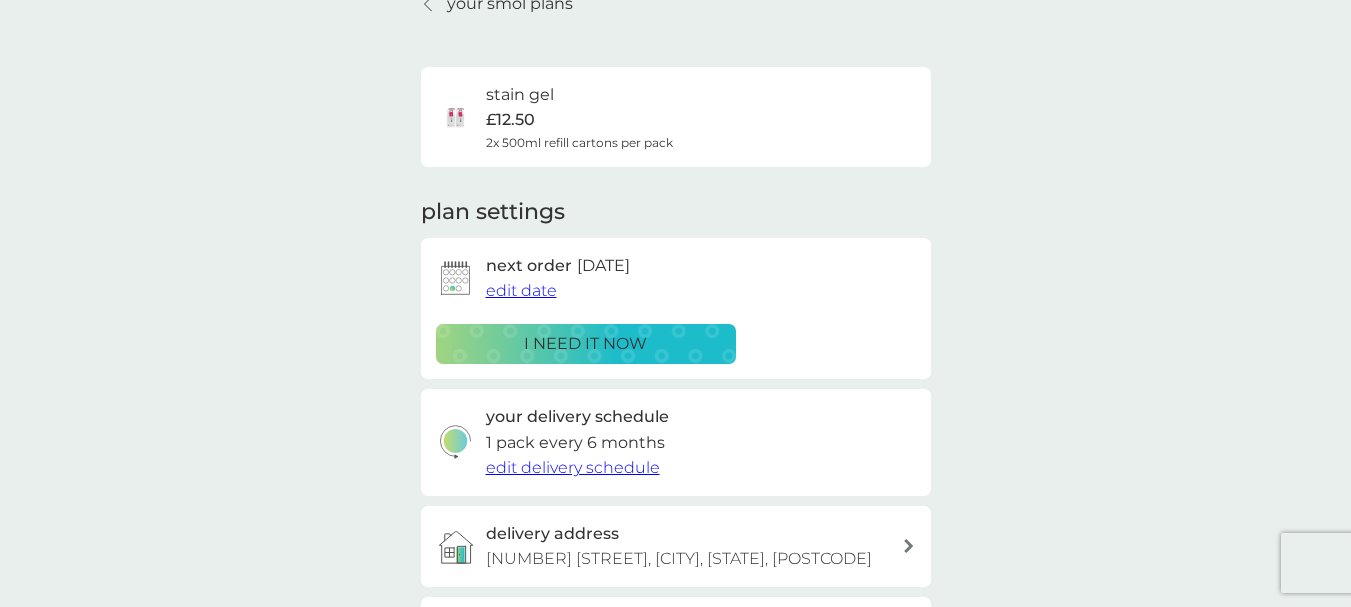 scroll, scrollTop: 0, scrollLeft: 0, axis: both 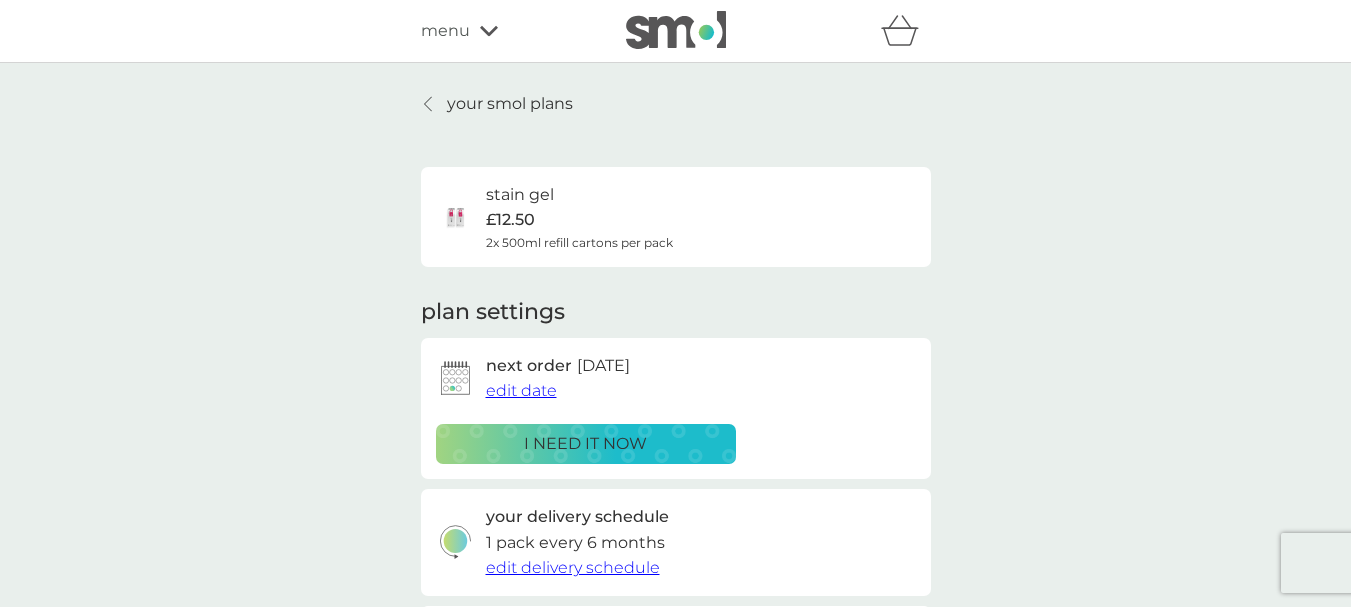 click on "your smol plans" at bounding box center [497, 104] 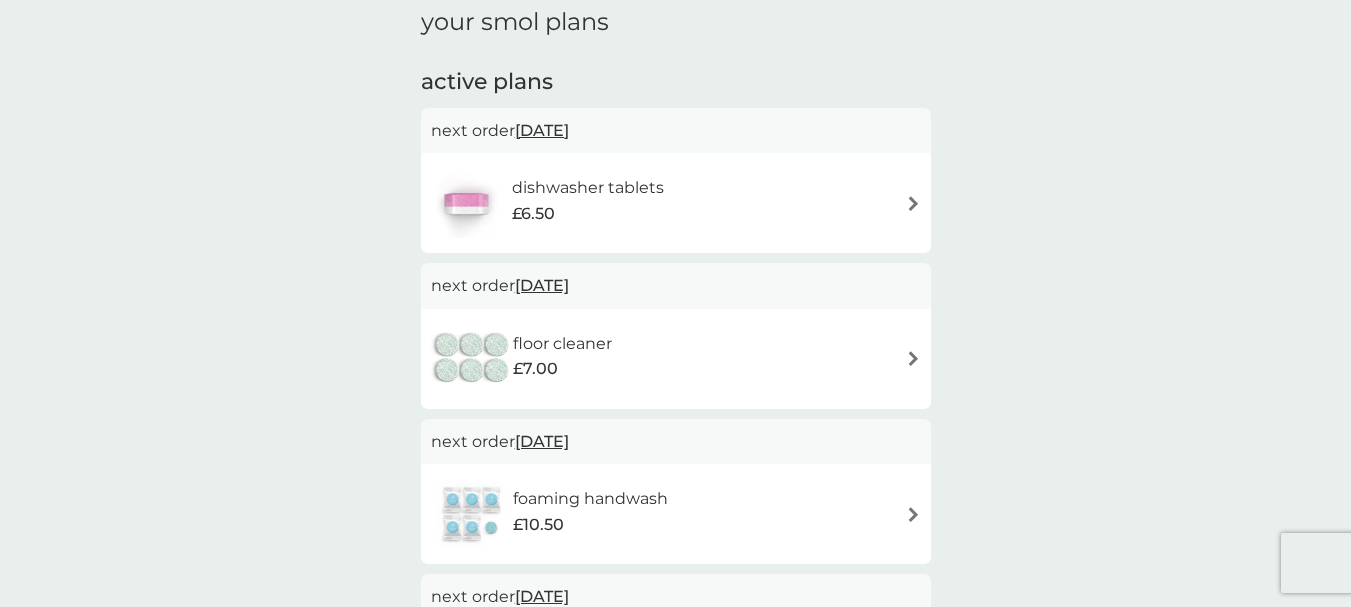 scroll, scrollTop: 200, scrollLeft: 0, axis: vertical 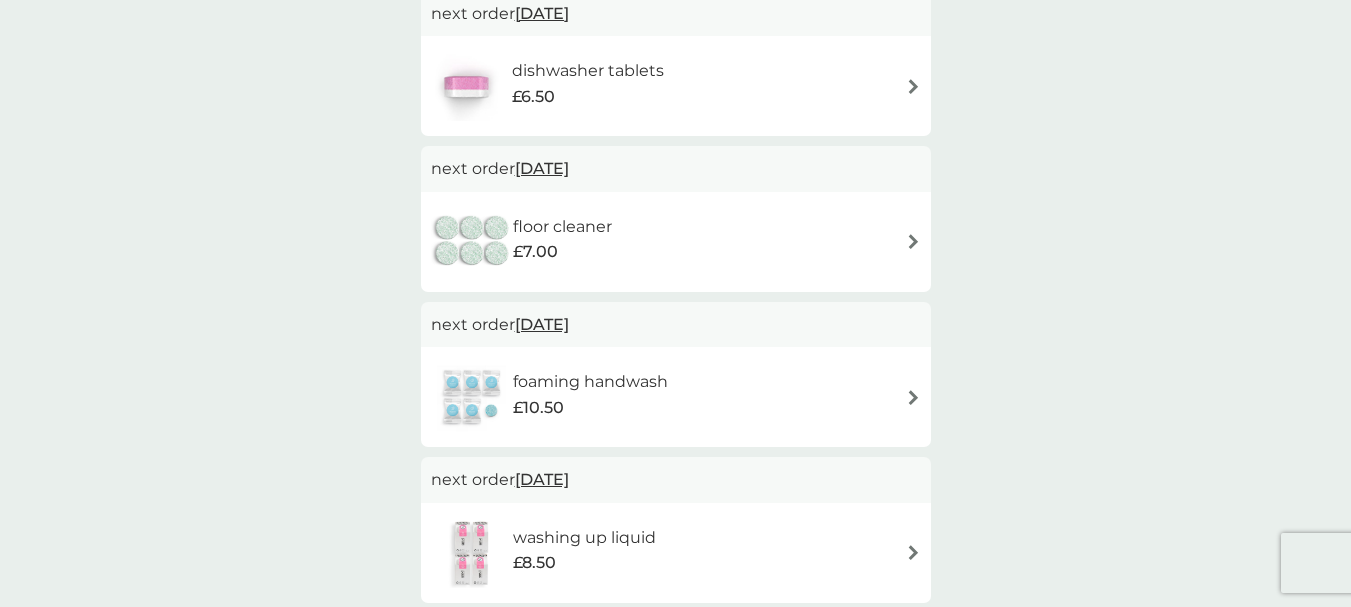 click at bounding box center [913, 241] 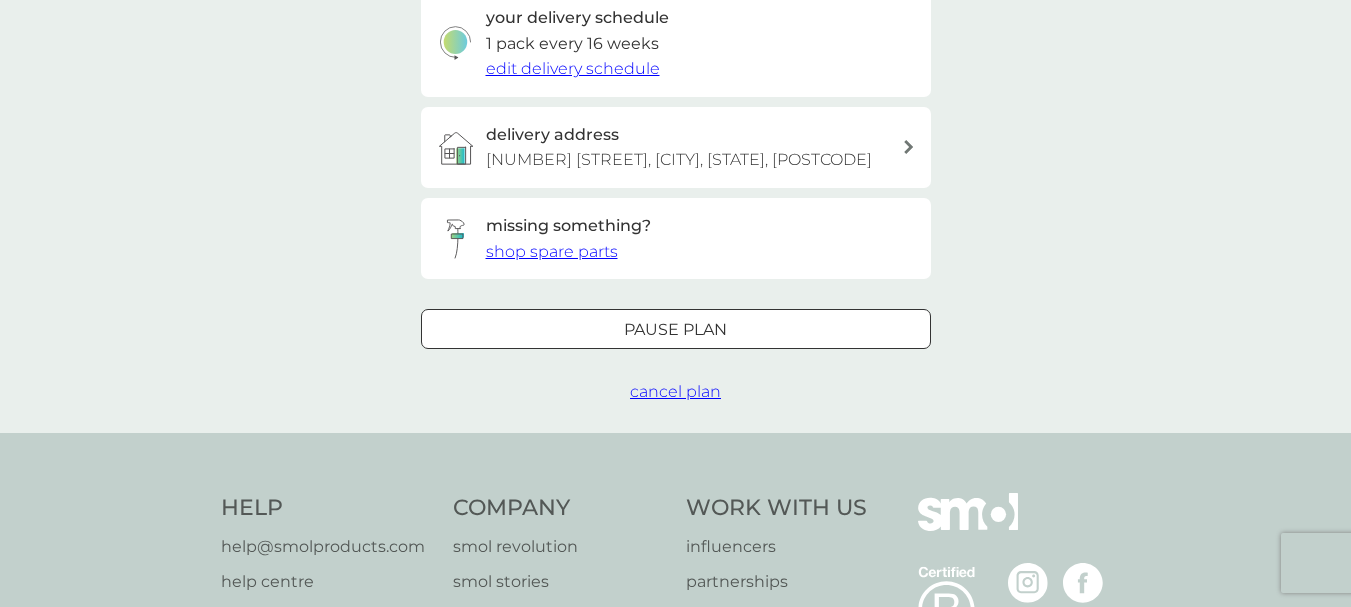 scroll, scrollTop: 500, scrollLeft: 0, axis: vertical 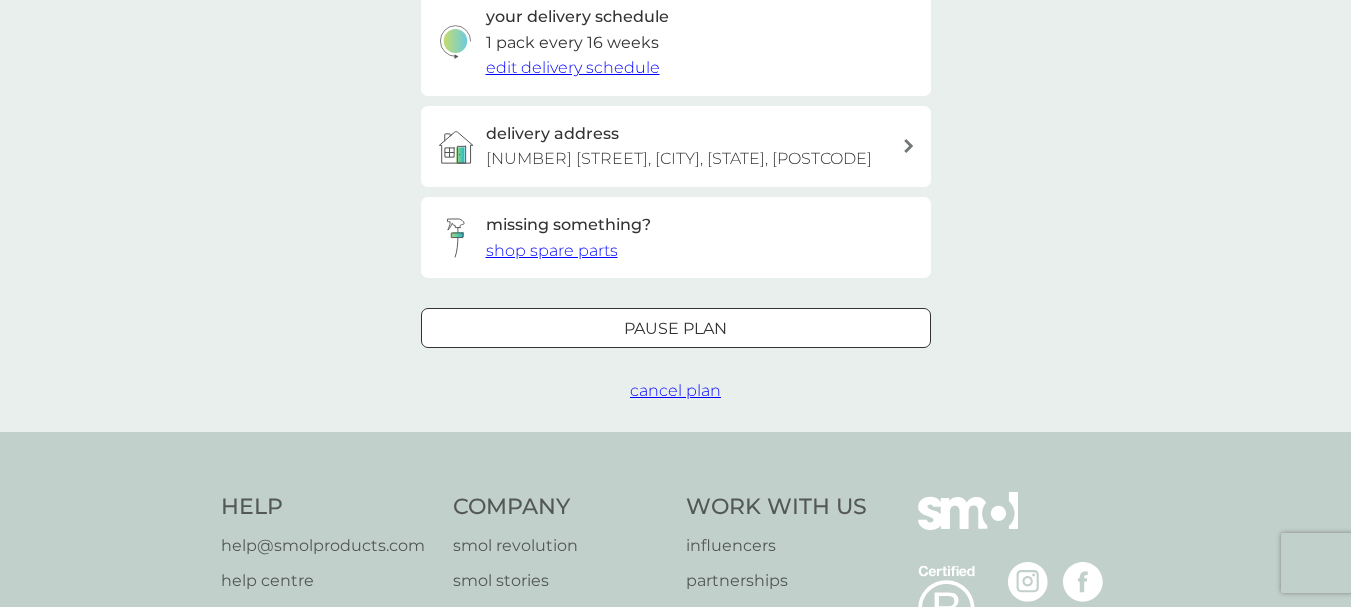 click at bounding box center (676, 327) 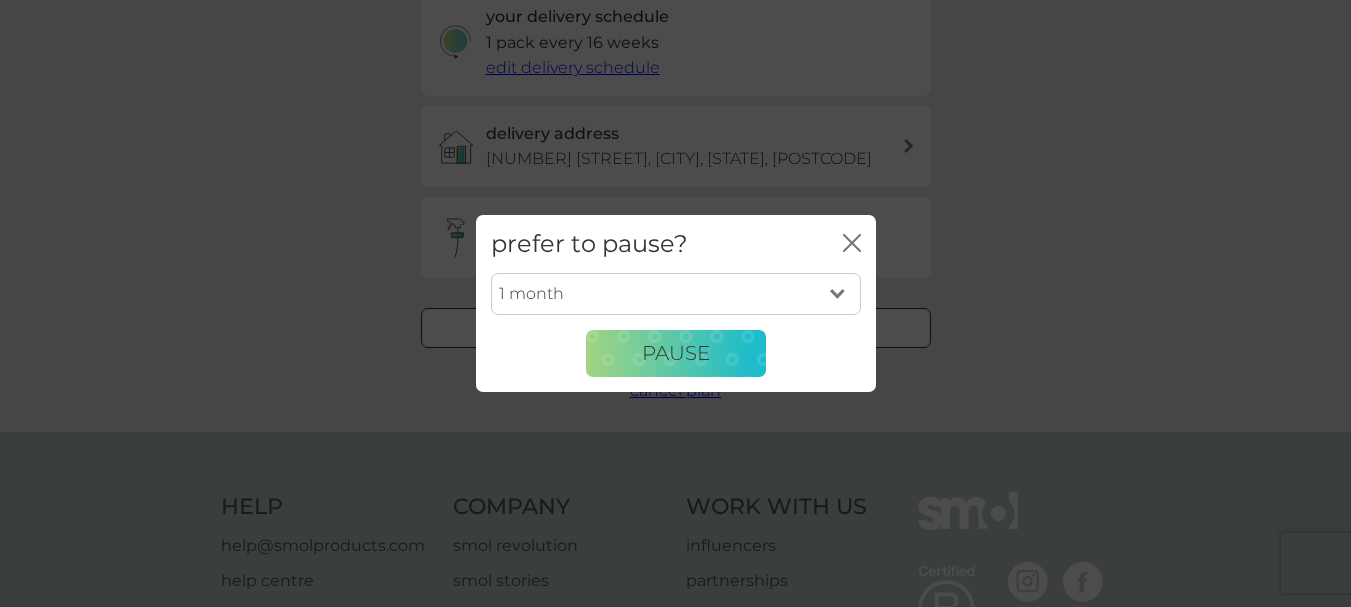 click on "1 month 2 months 3 months 4 months 5 months 6 months" at bounding box center [676, 294] 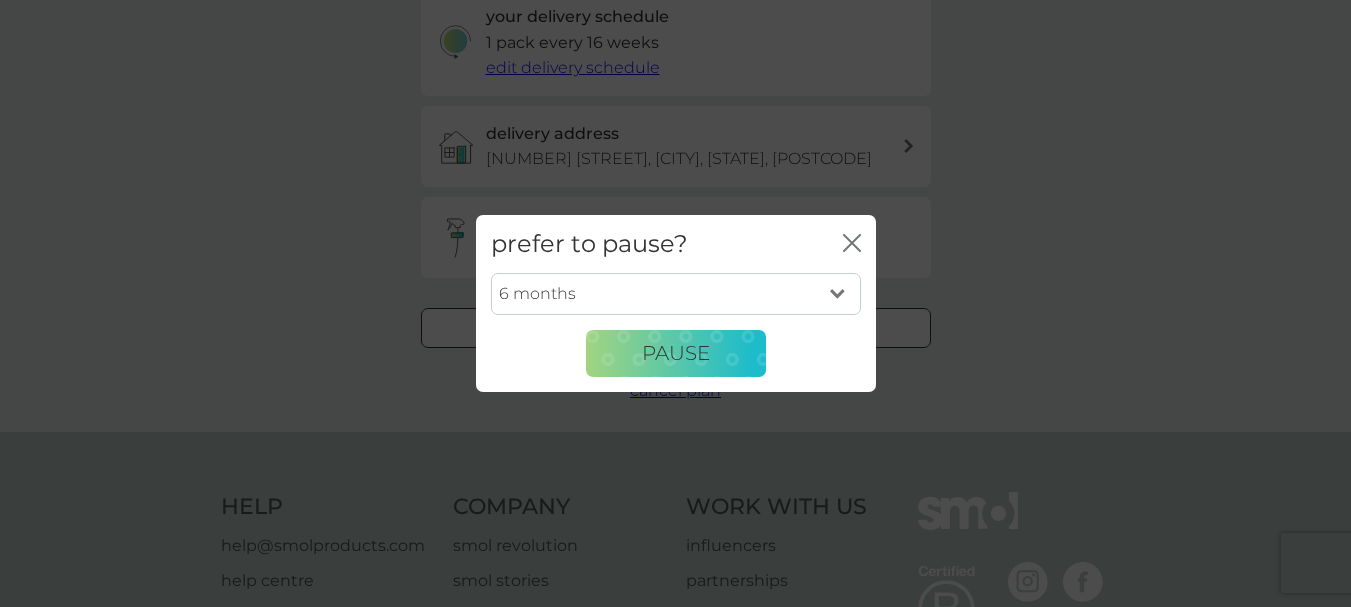 click on "1 month 2 months 3 months 4 months 5 months 6 months" at bounding box center [676, 294] 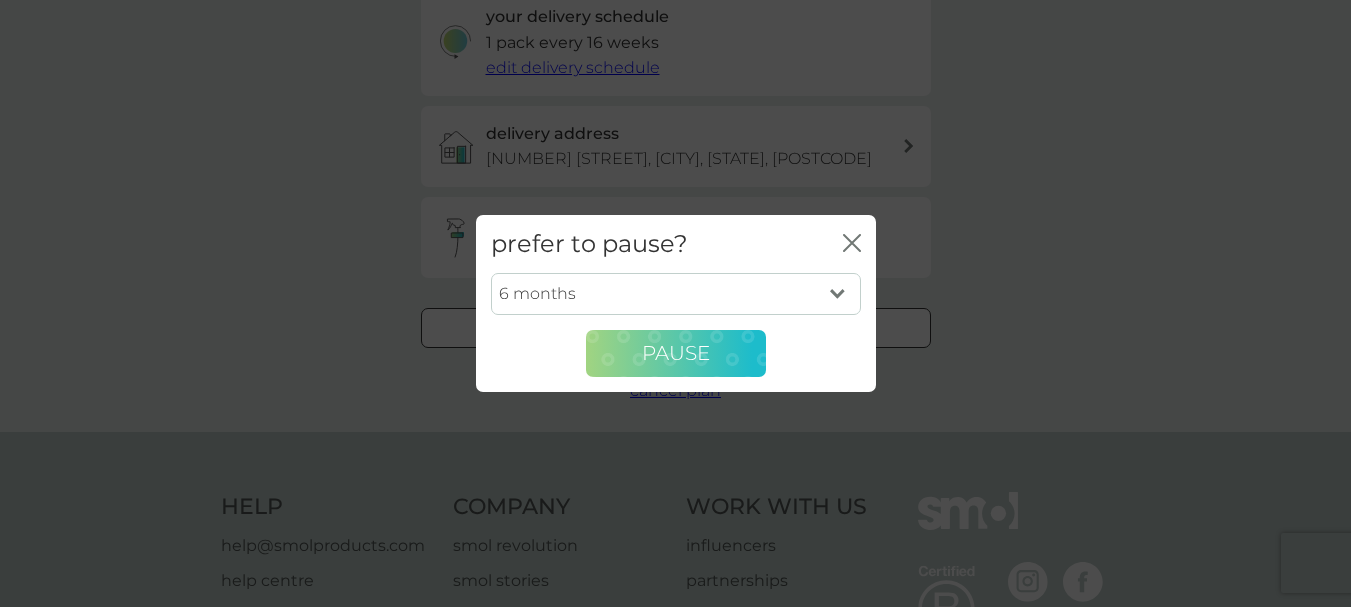 click on "Pause" at bounding box center (676, 353) 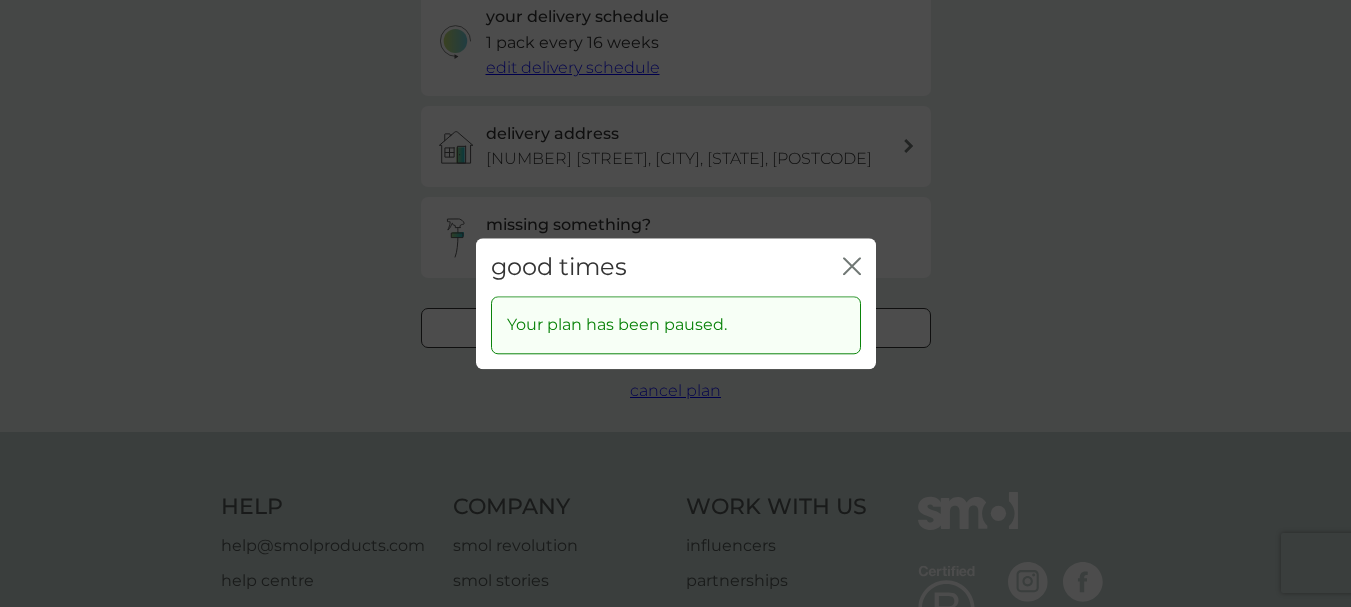 click on "close" 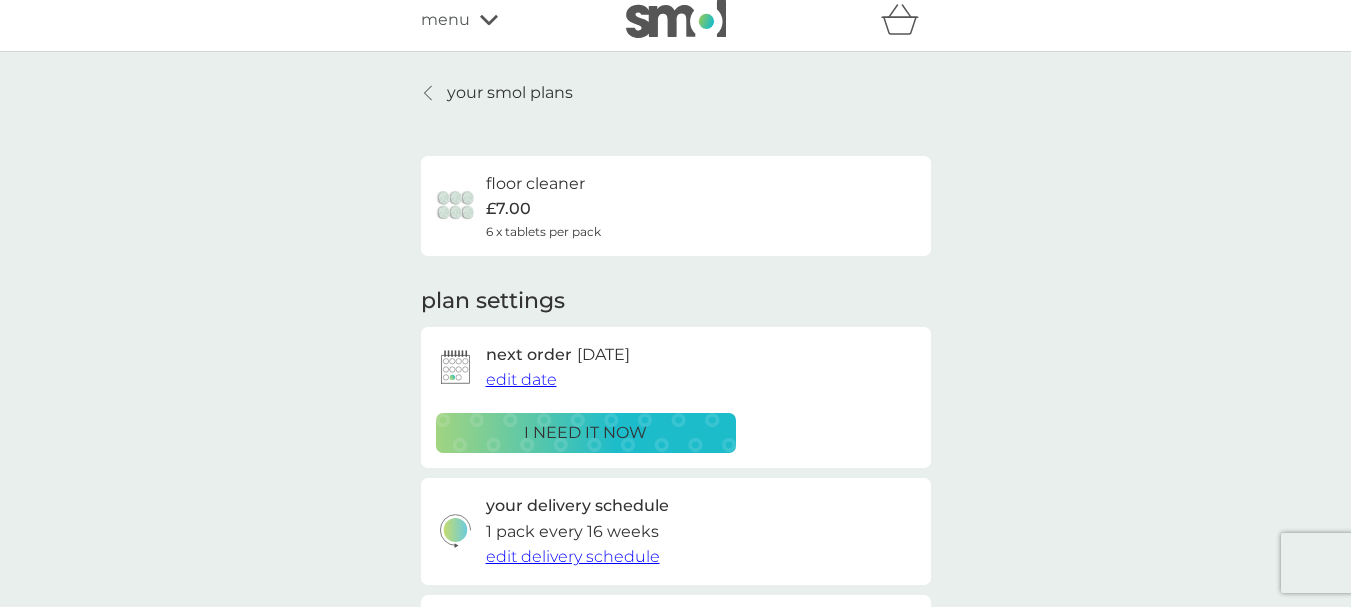 scroll, scrollTop: 0, scrollLeft: 0, axis: both 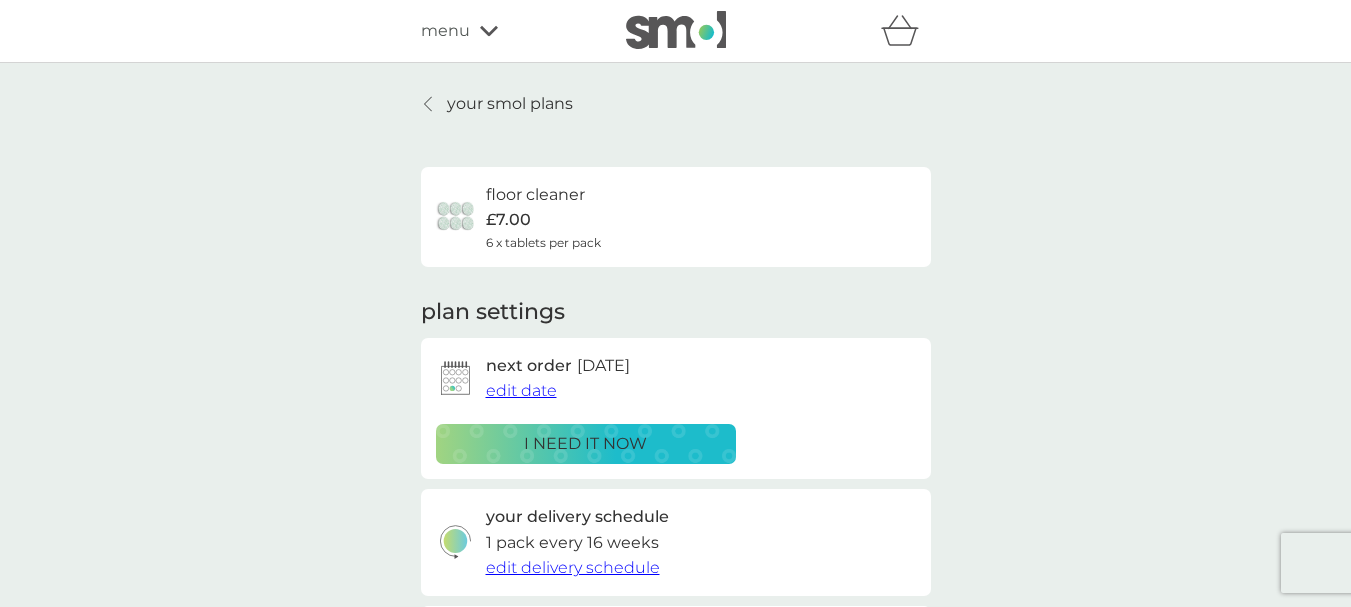 click at bounding box center (429, 104) 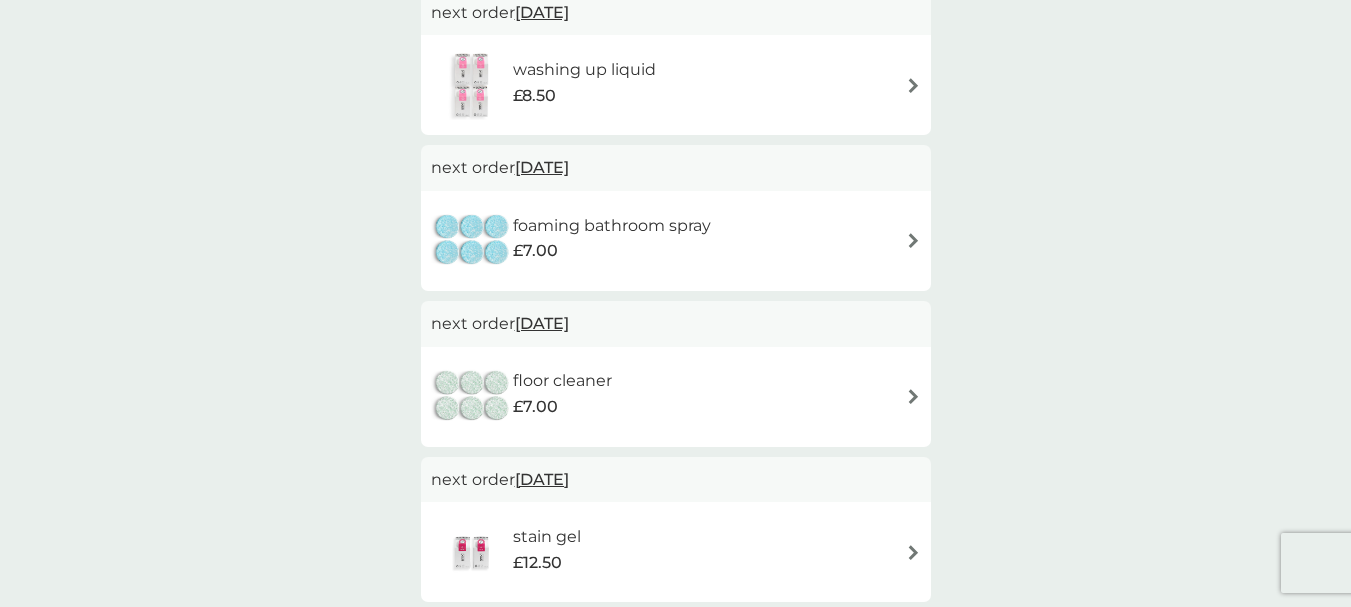 scroll, scrollTop: 500, scrollLeft: 0, axis: vertical 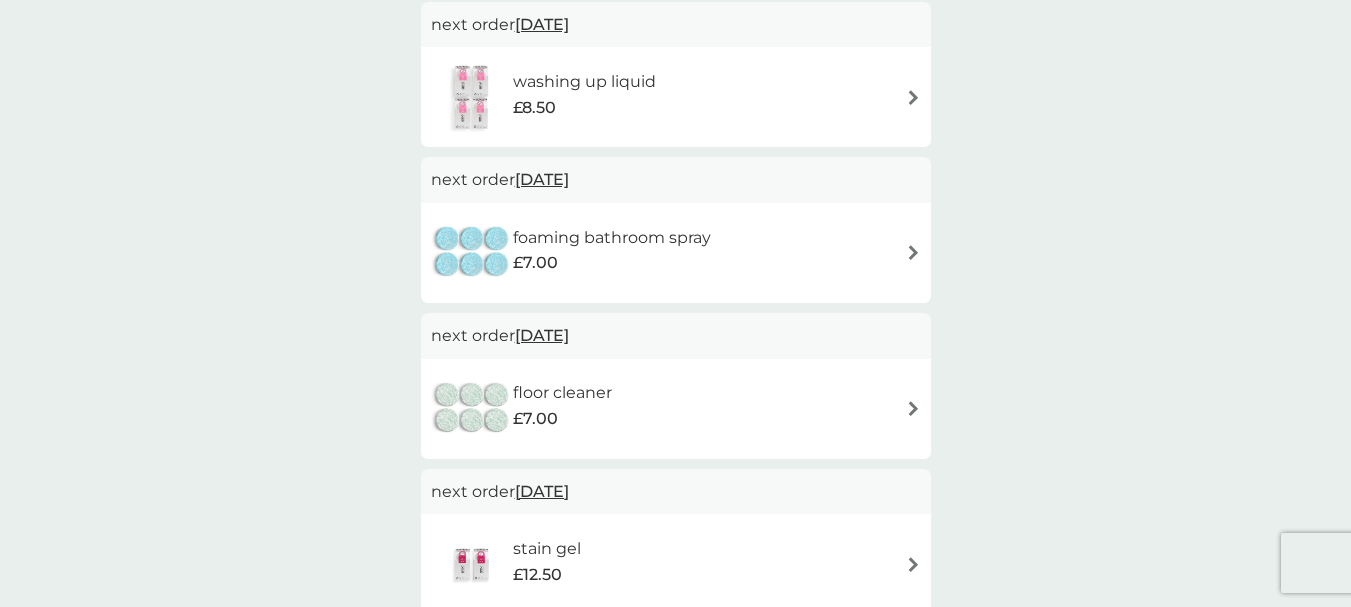 click on "foaming bathroom spray" at bounding box center (612, 238) 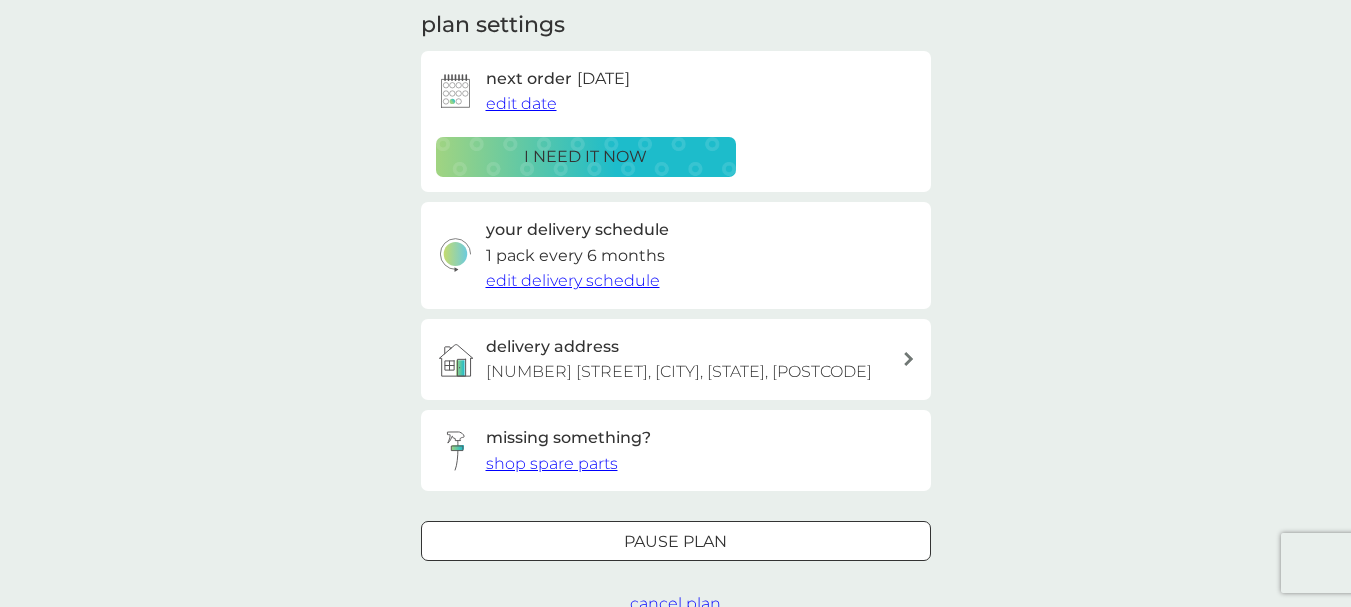 scroll, scrollTop: 400, scrollLeft: 0, axis: vertical 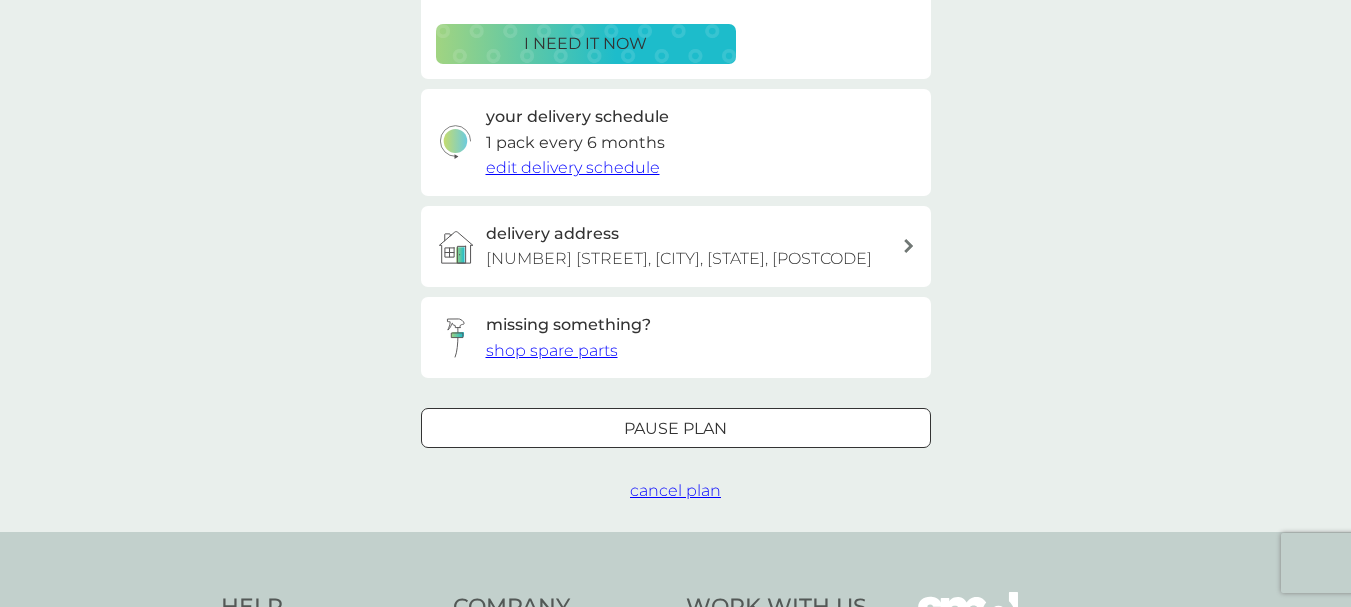 click at bounding box center (676, 428) 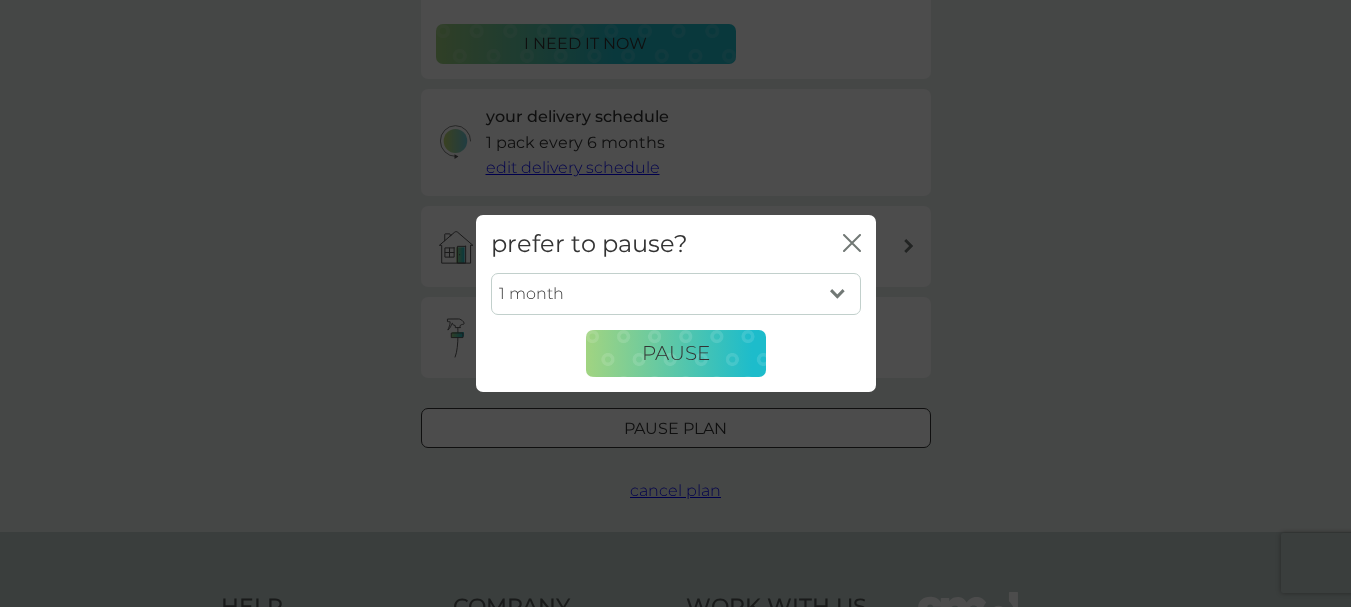 click on "1 month 2 months 3 months 4 months 5 months 6 months" at bounding box center [676, 294] 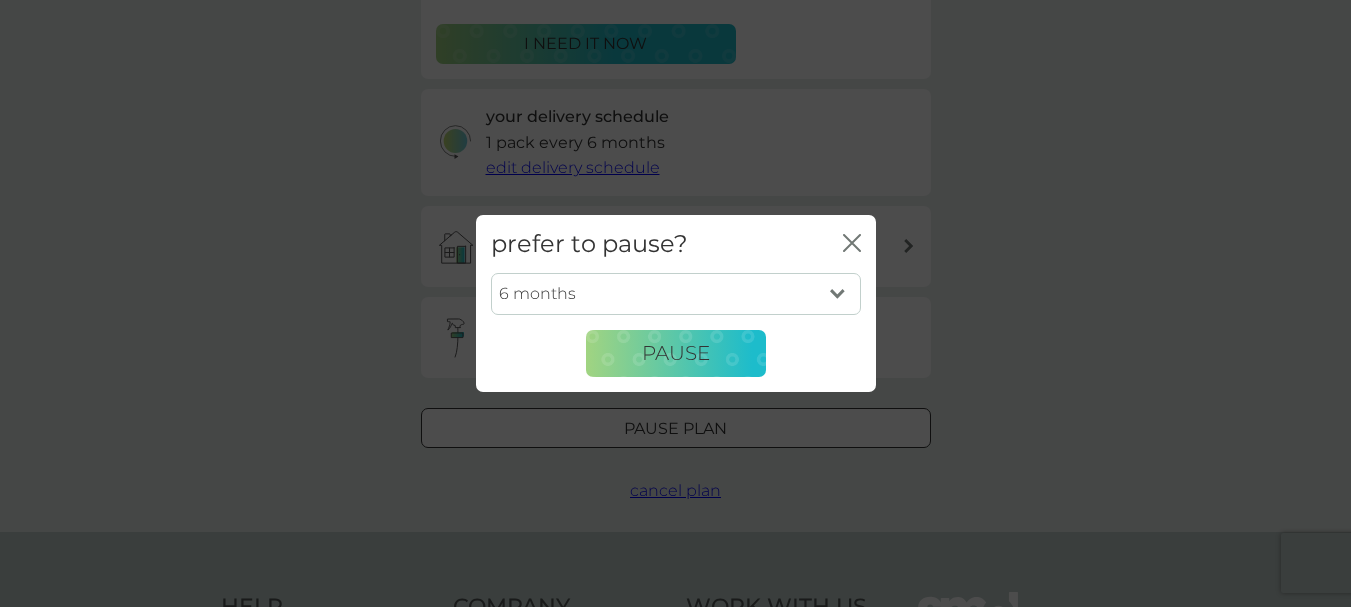 click on "1 month 2 months 3 months 4 months 5 months 6 months" at bounding box center [676, 294] 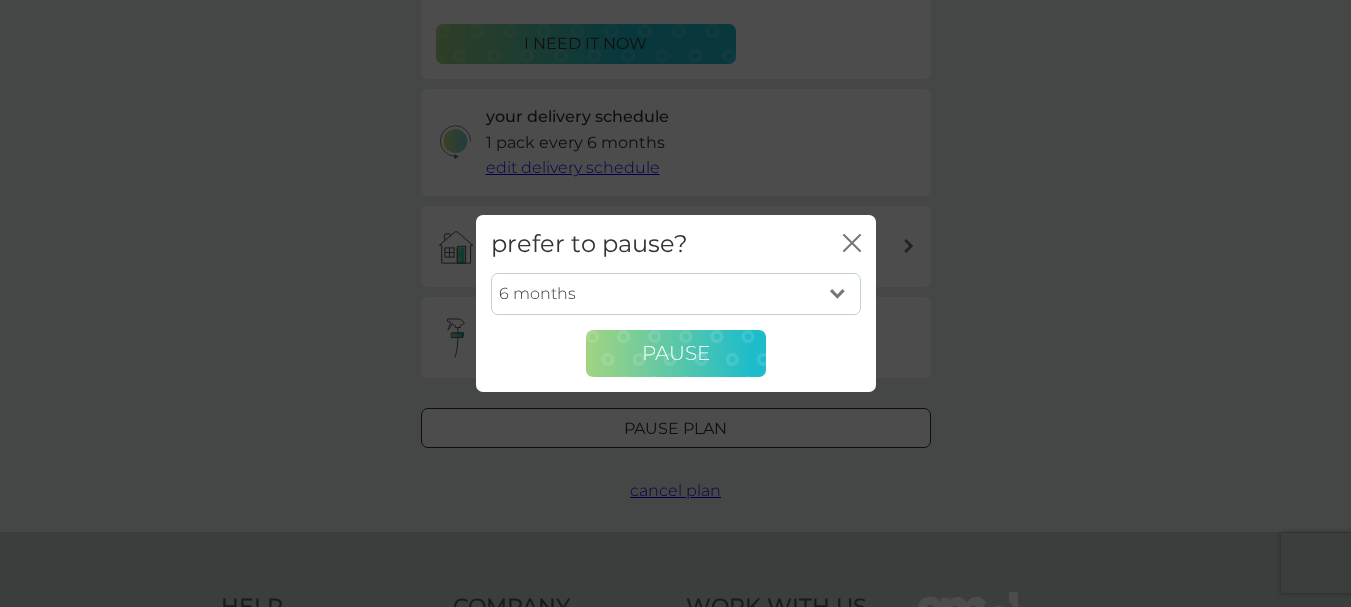 click on "Pause" at bounding box center [676, 353] 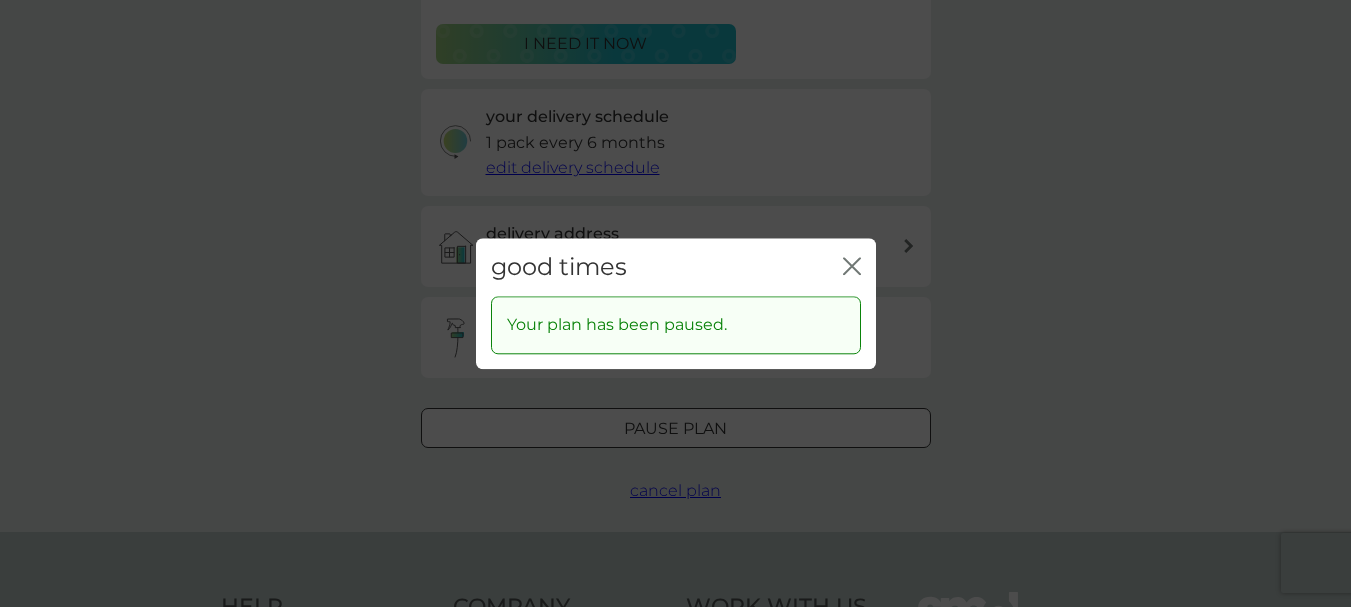 drag, startPoint x: 850, startPoint y: 267, endPoint x: 861, endPoint y: 271, distance: 11.7046995 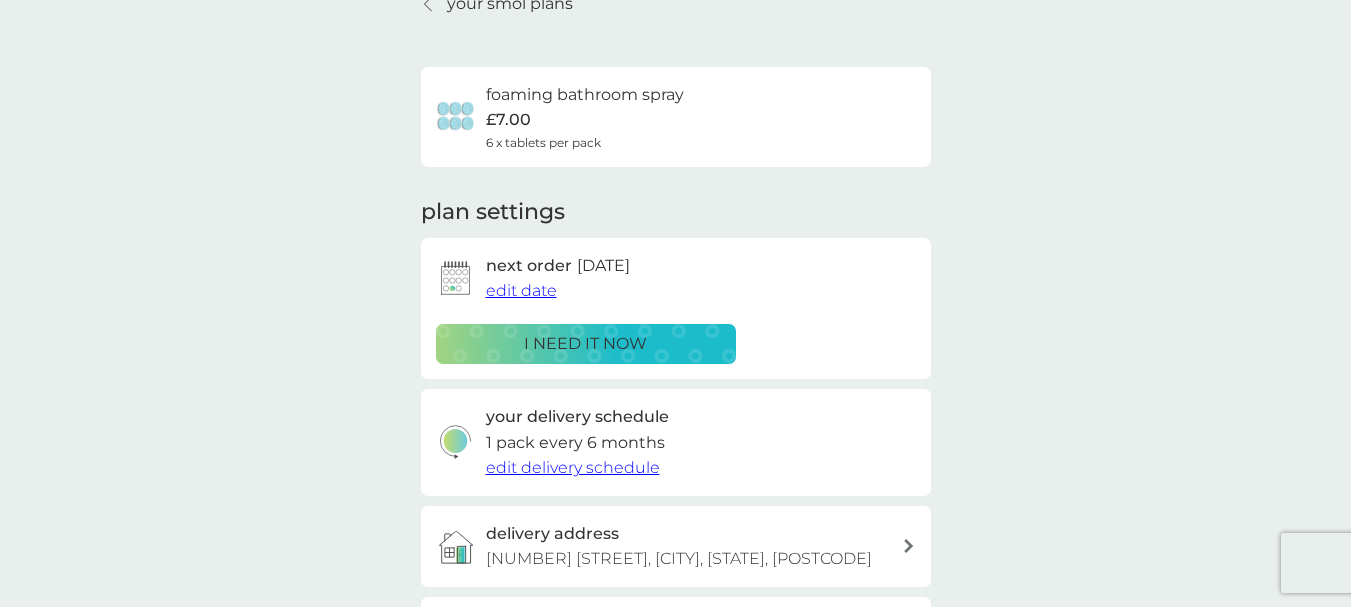 scroll, scrollTop: 0, scrollLeft: 0, axis: both 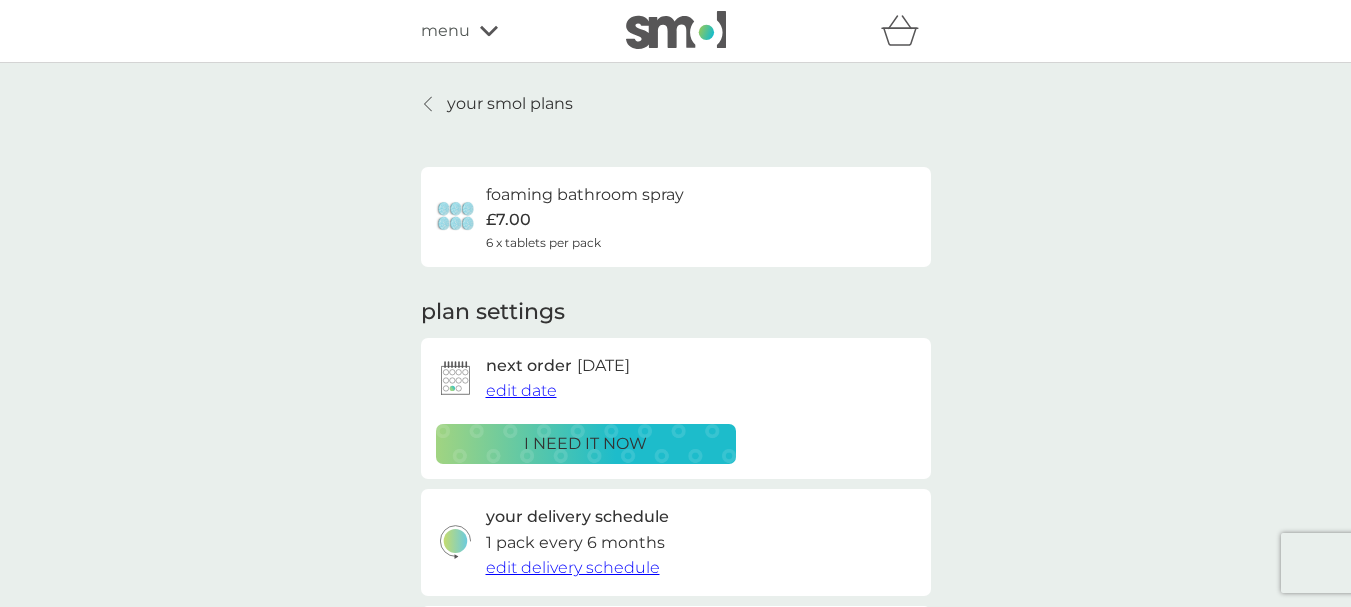 click on "your smol plans" at bounding box center [510, 104] 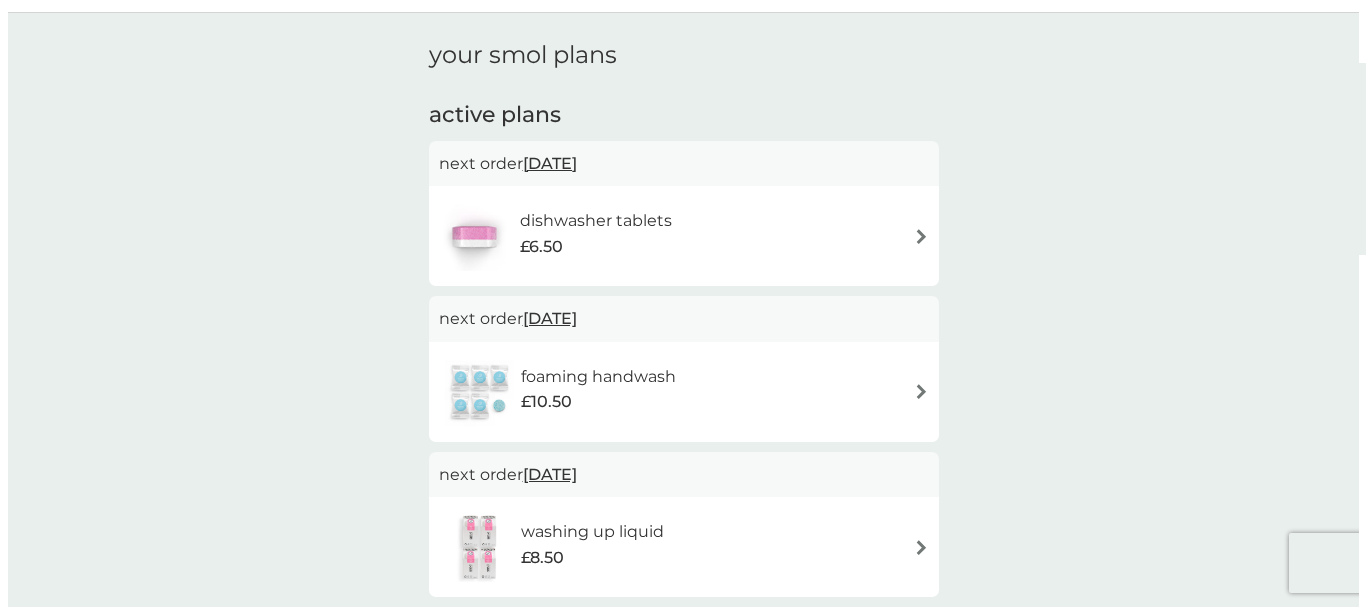 scroll, scrollTop: 0, scrollLeft: 0, axis: both 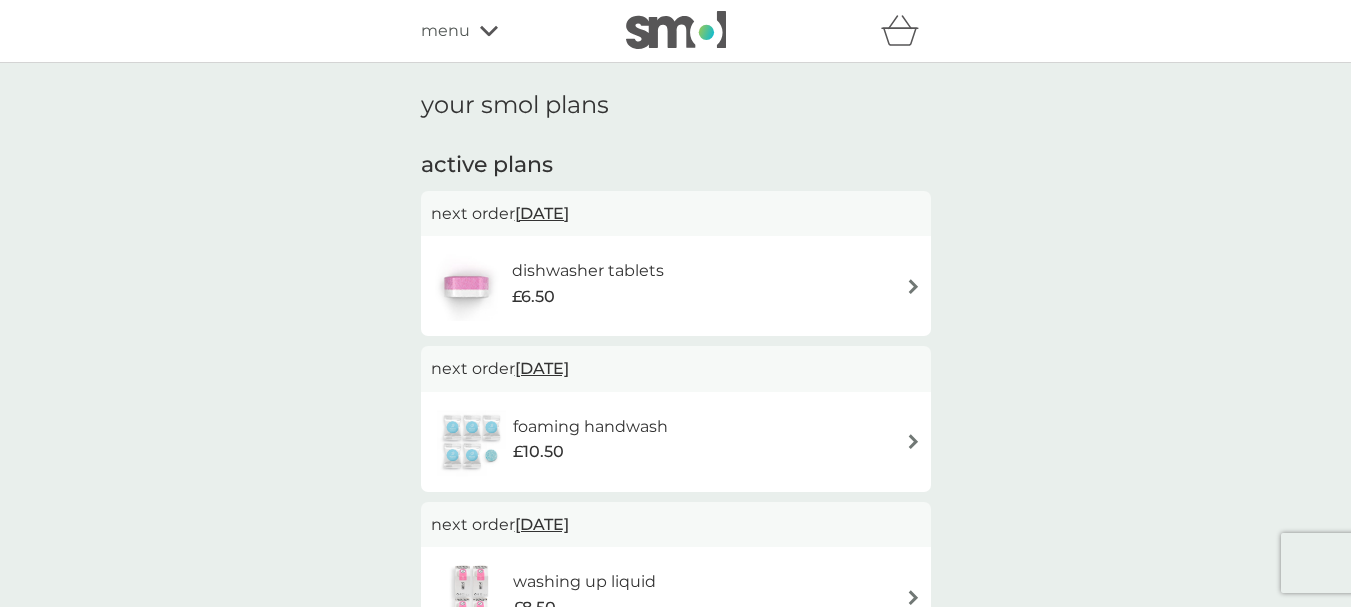 click 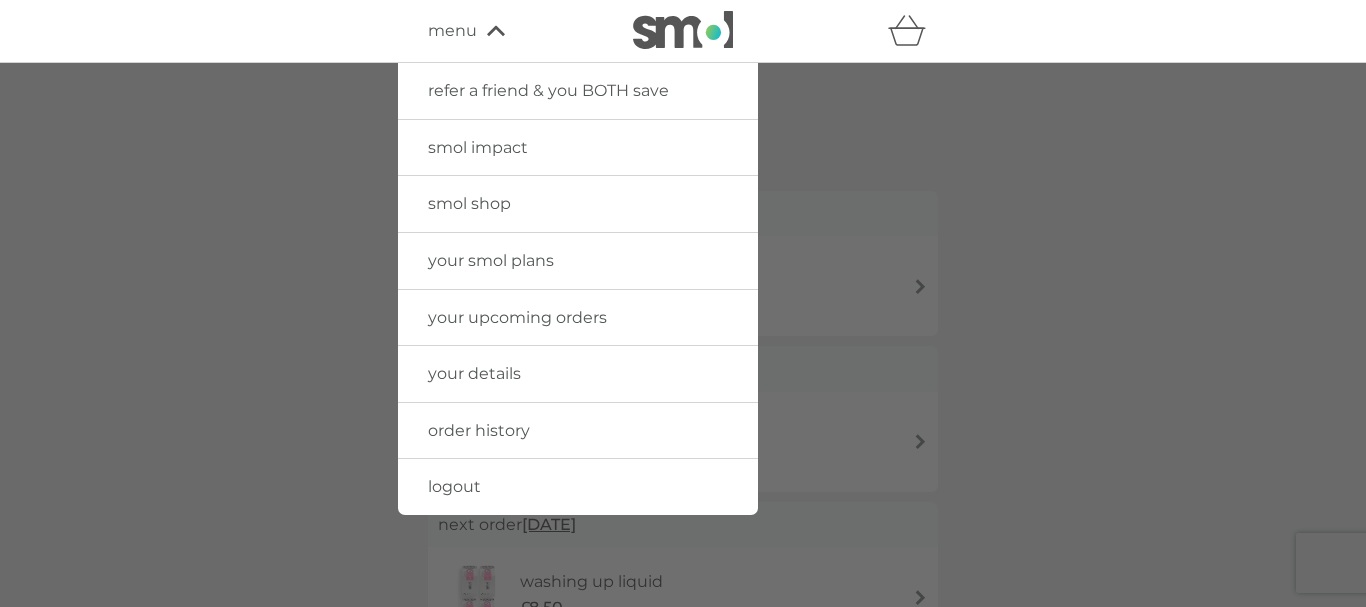 click on "logout" at bounding box center (454, 486) 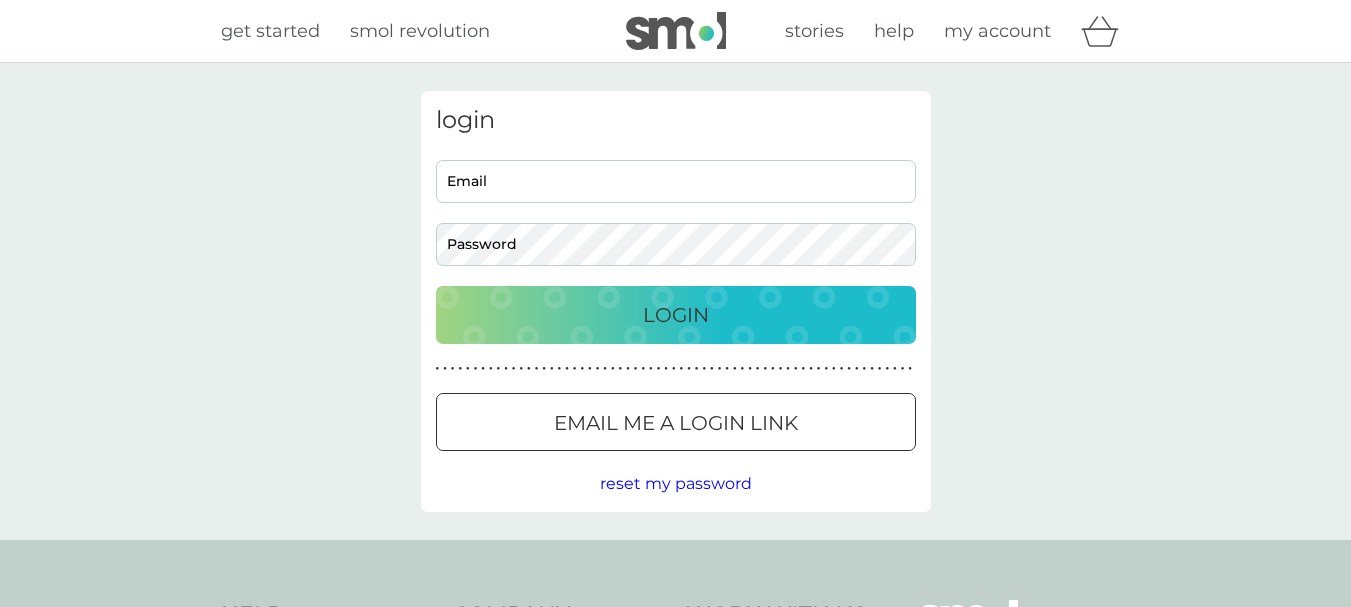 scroll, scrollTop: 0, scrollLeft: 0, axis: both 